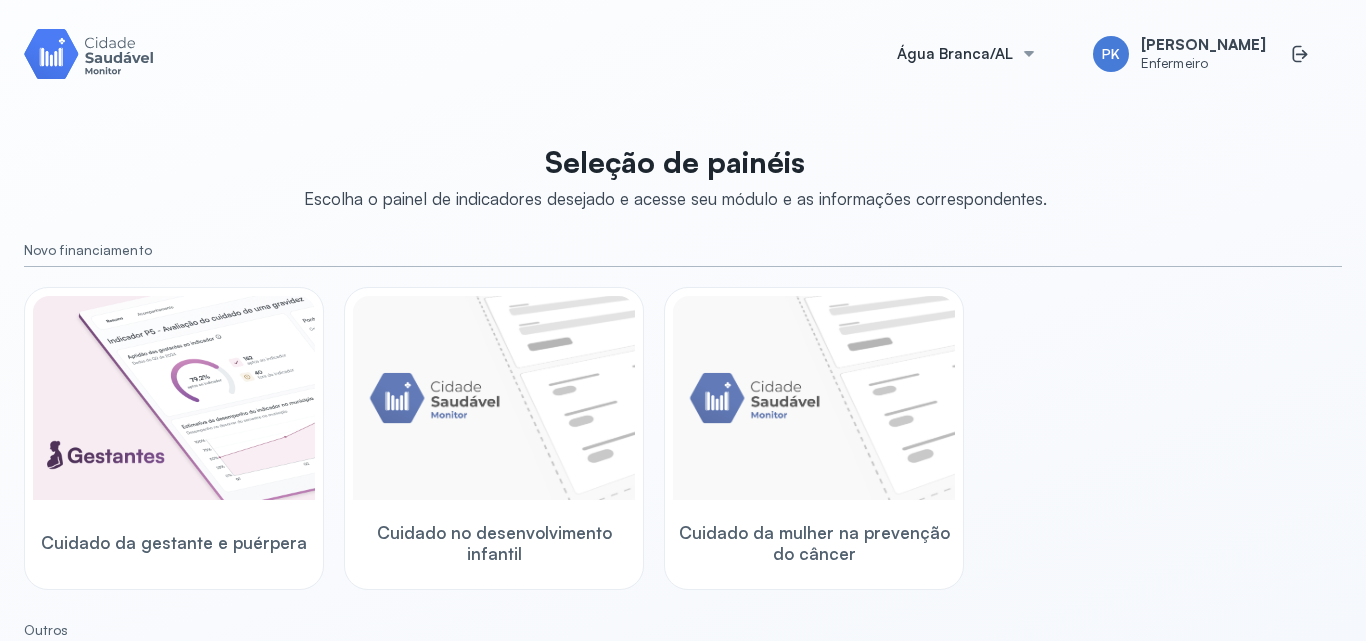 scroll, scrollTop: 0, scrollLeft: 0, axis: both 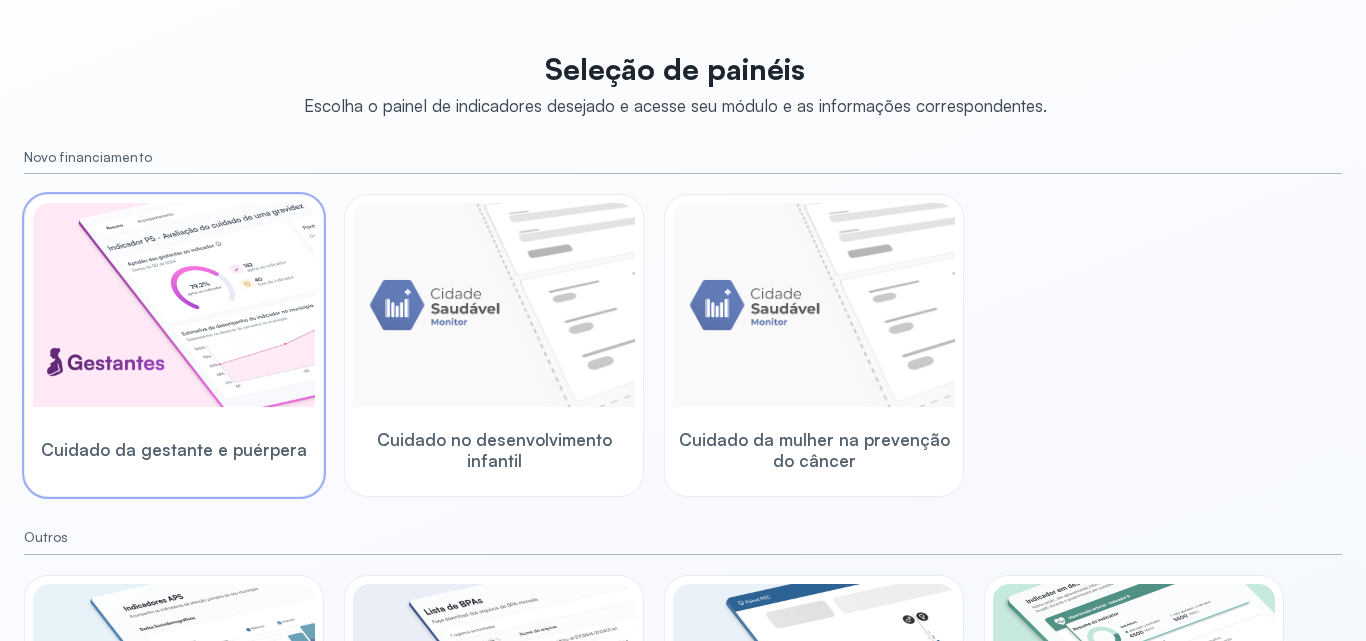 click at bounding box center [174, 305] 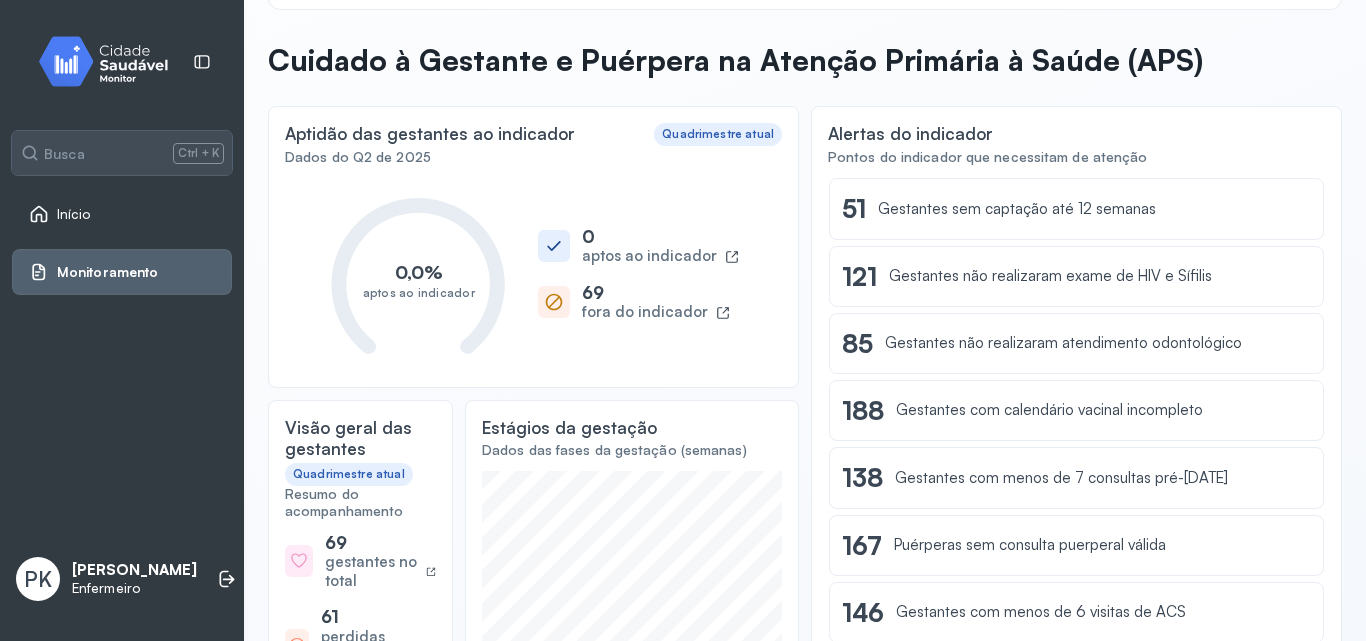 scroll, scrollTop: 0, scrollLeft: 0, axis: both 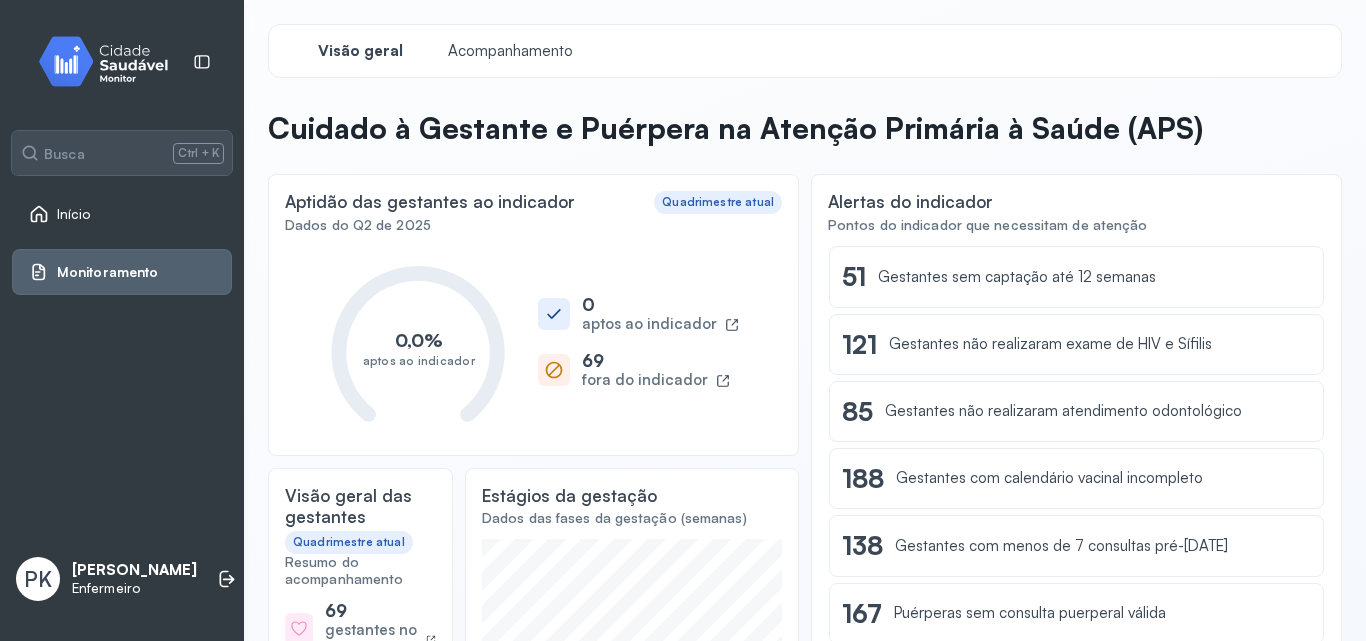 click on "Início" at bounding box center (74, 214) 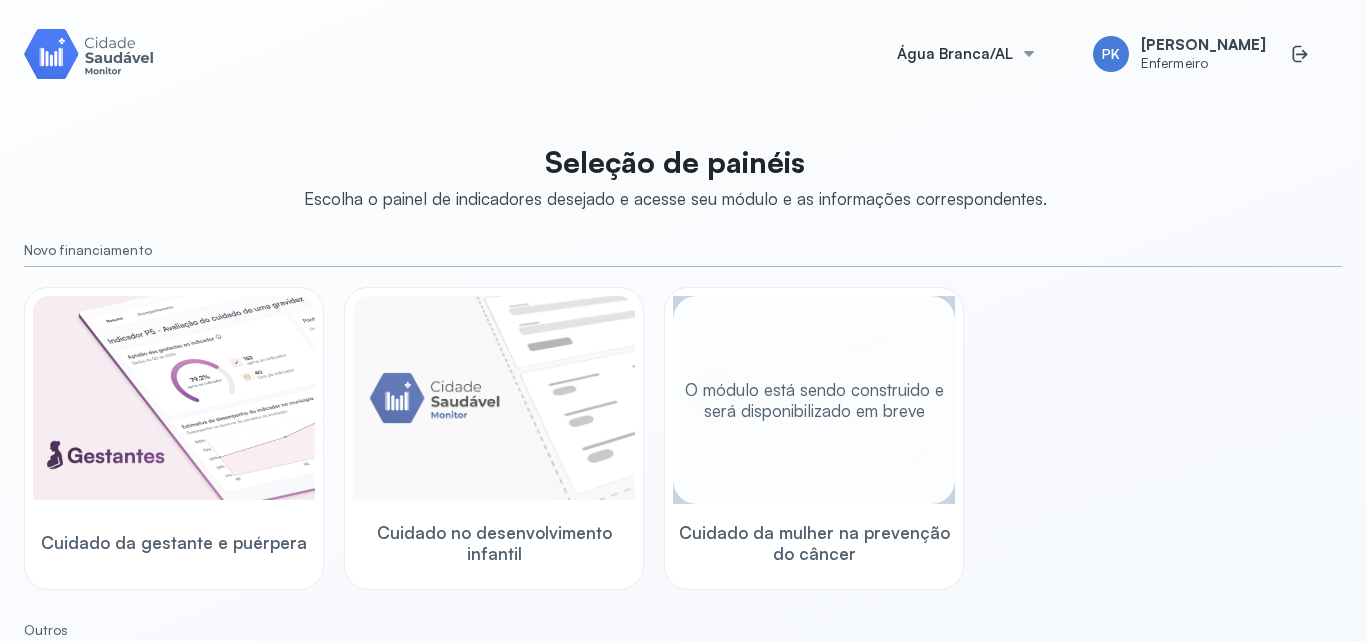 drag, startPoint x: 688, startPoint y: 285, endPoint x: 683, endPoint y: 356, distance: 71.17584 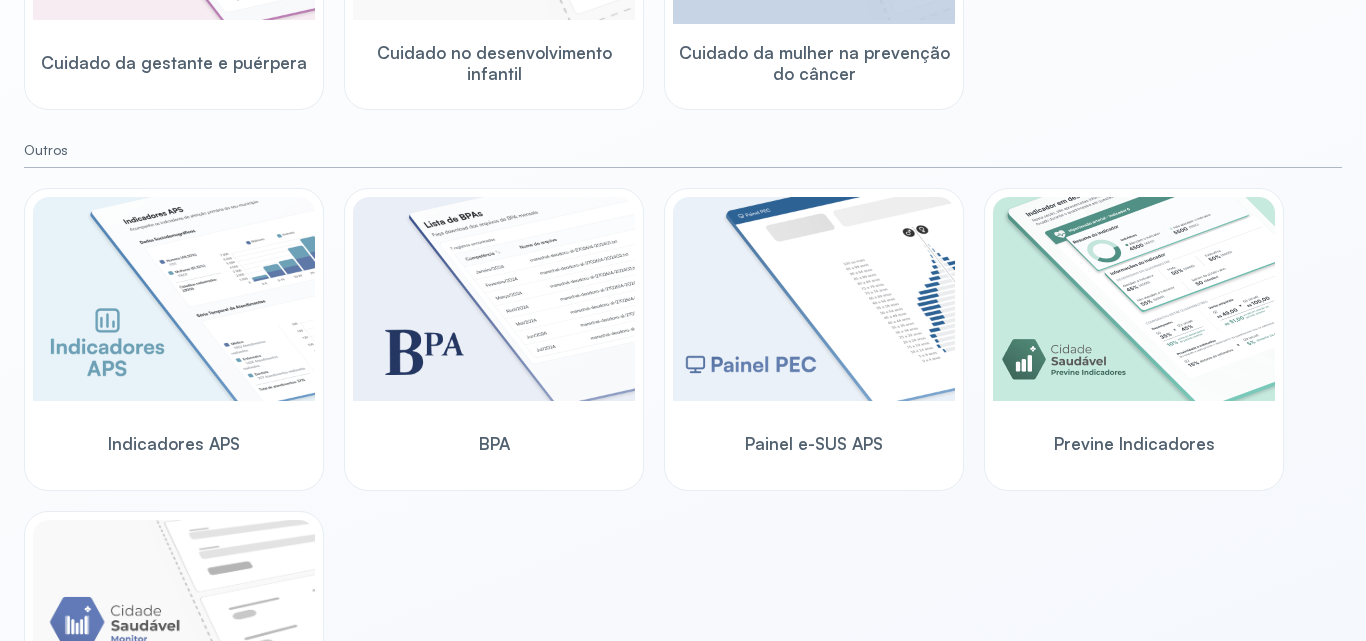 scroll, scrollTop: 520, scrollLeft: 0, axis: vertical 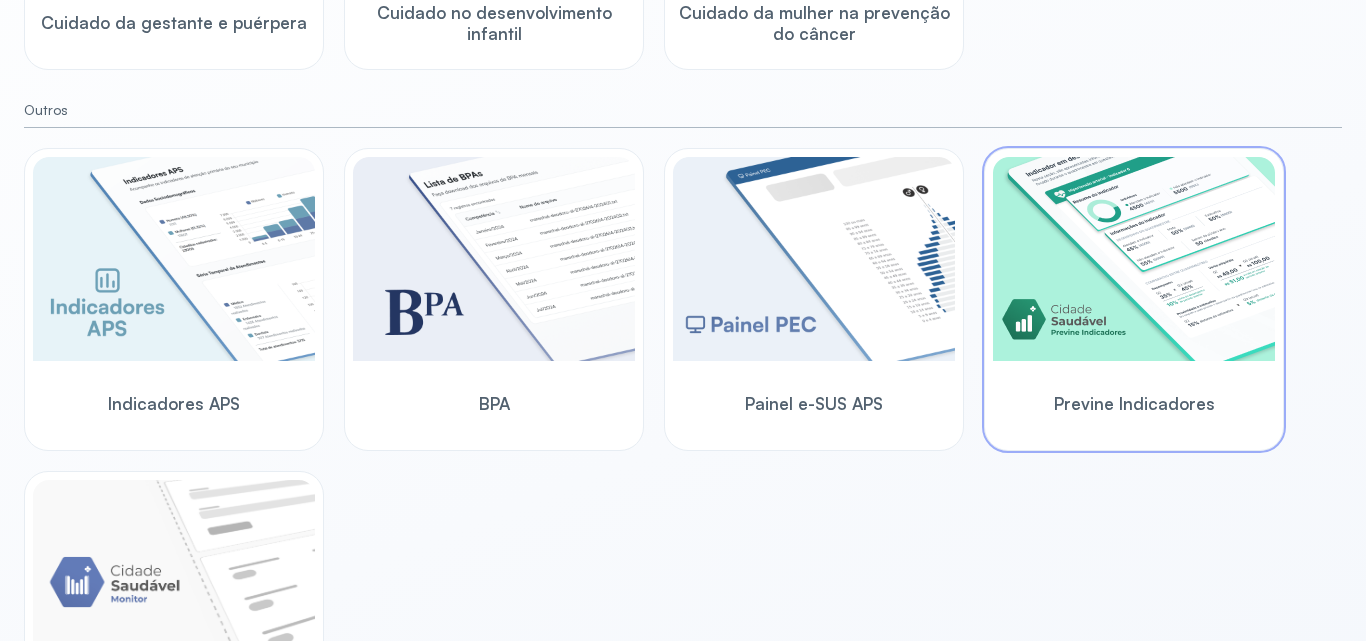 click at bounding box center [1134, 259] 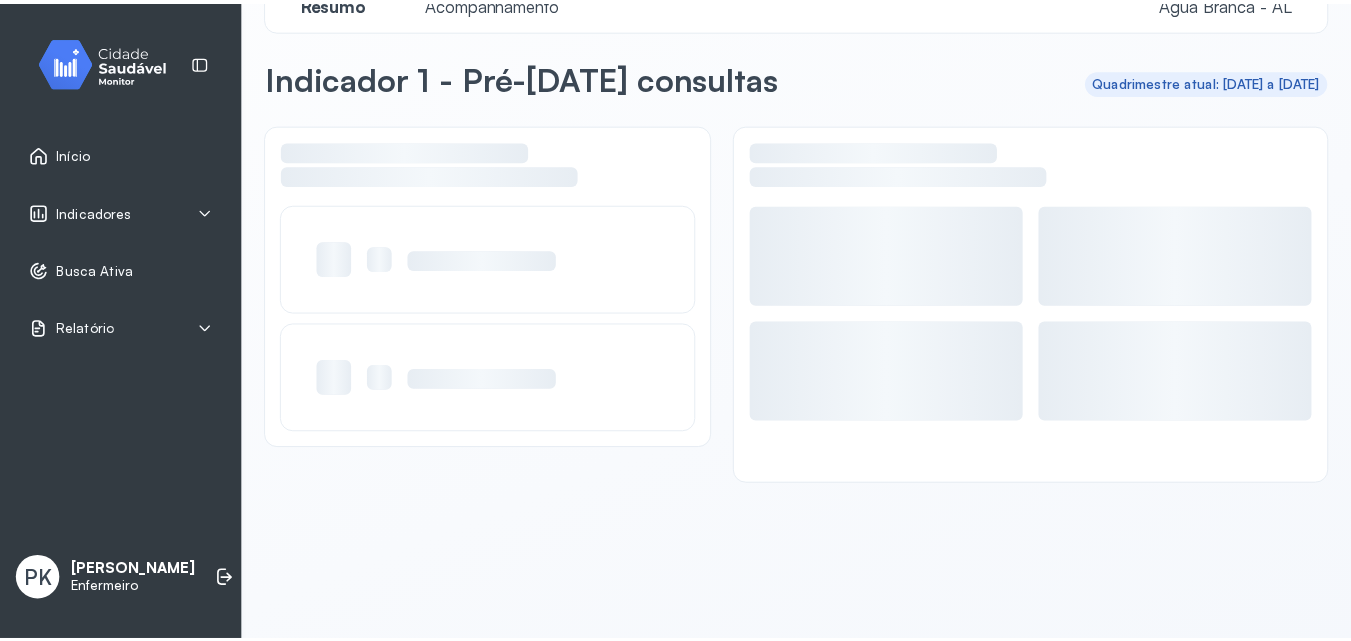 scroll, scrollTop: 48, scrollLeft: 0, axis: vertical 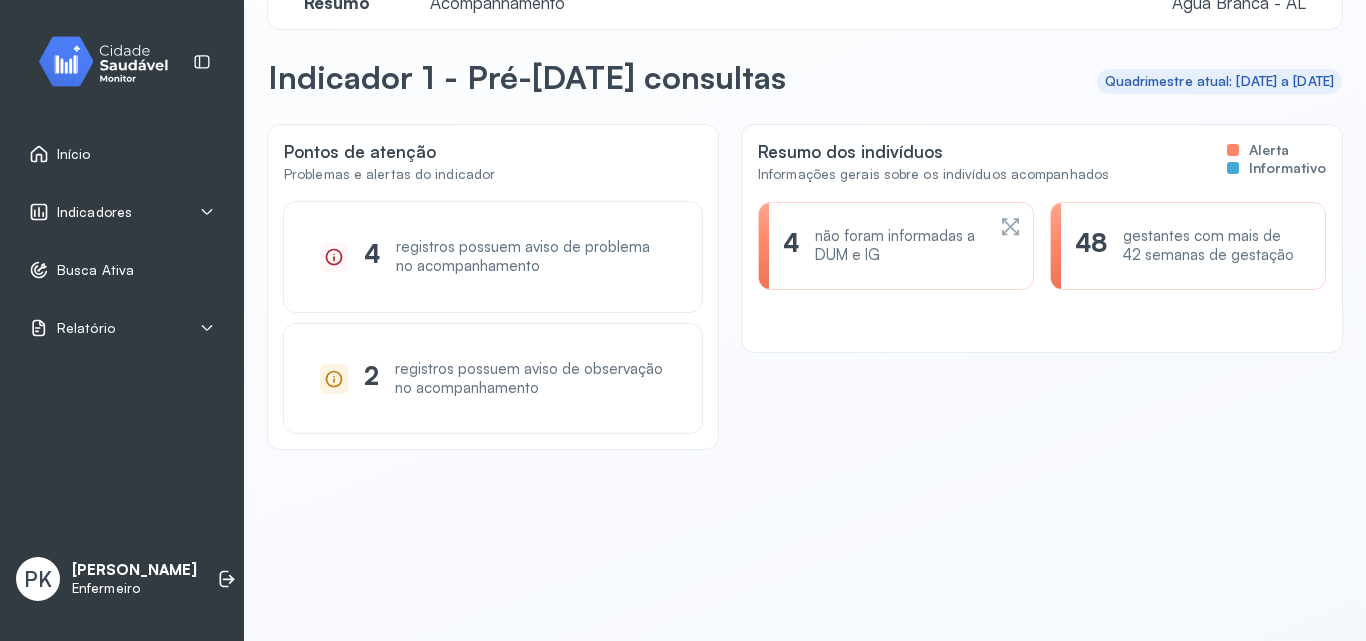 click 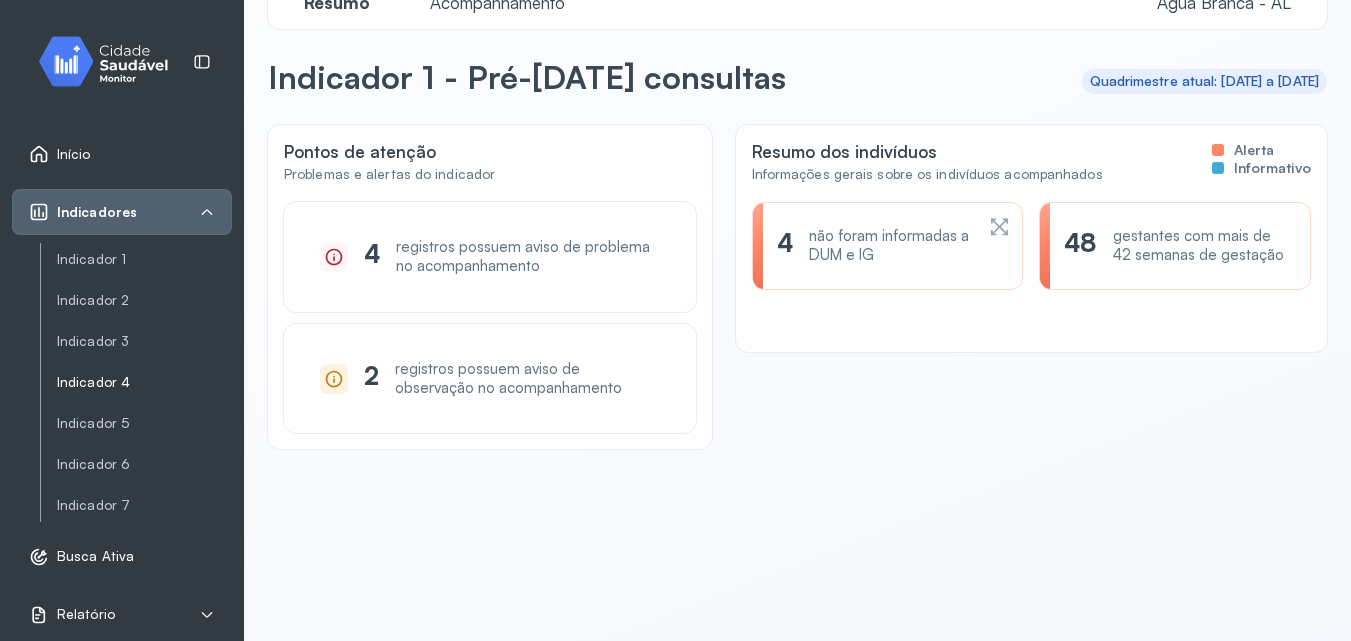 click on "Indicador 4" at bounding box center (144, 382) 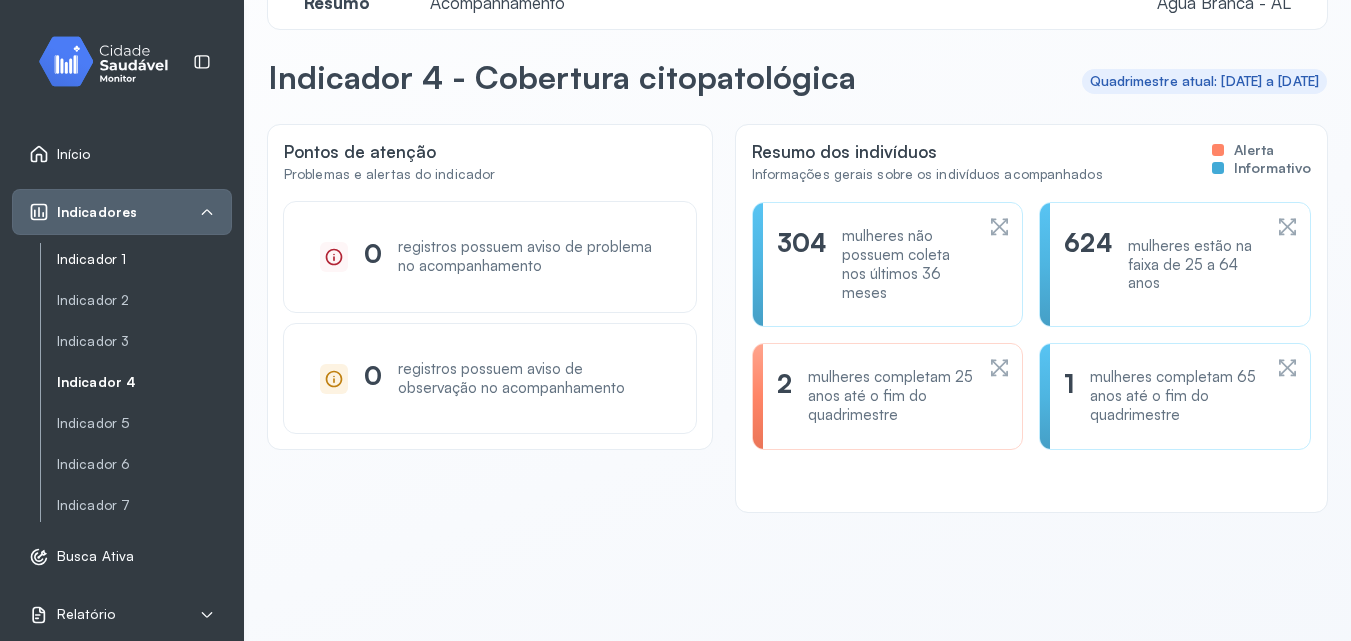 click on "Indicador 1" at bounding box center [144, 259] 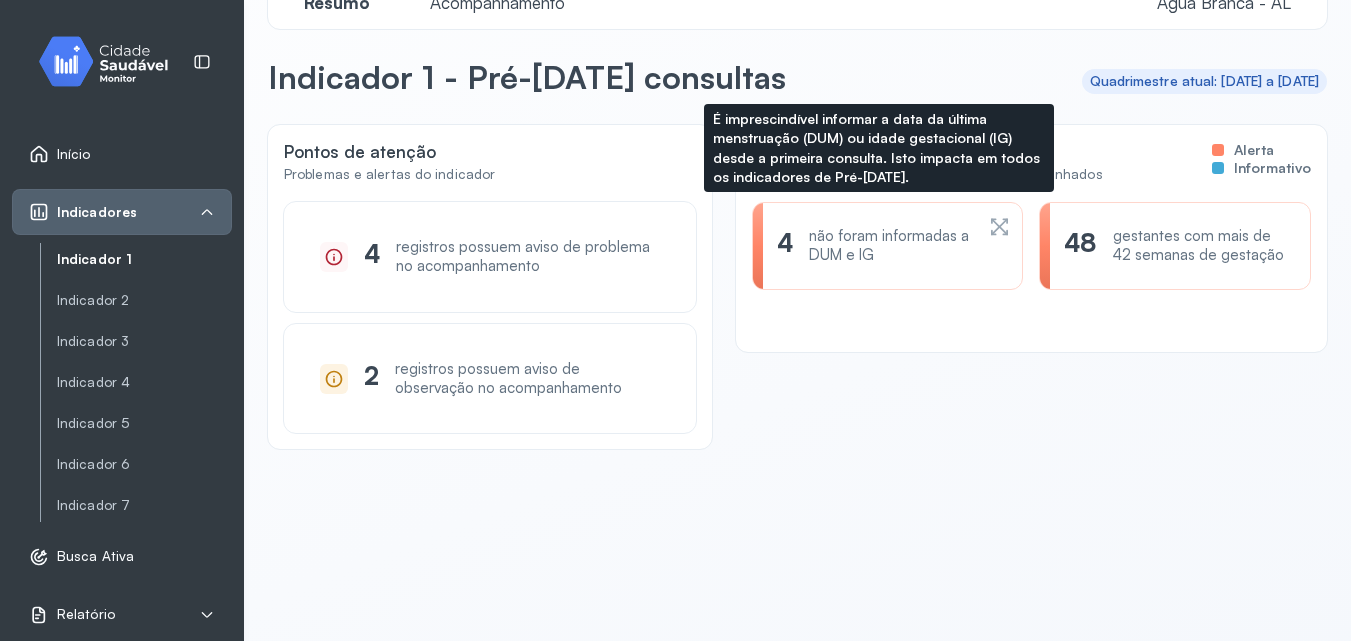 click on "não foram informadas a DUM e IG" at bounding box center (891, 246) 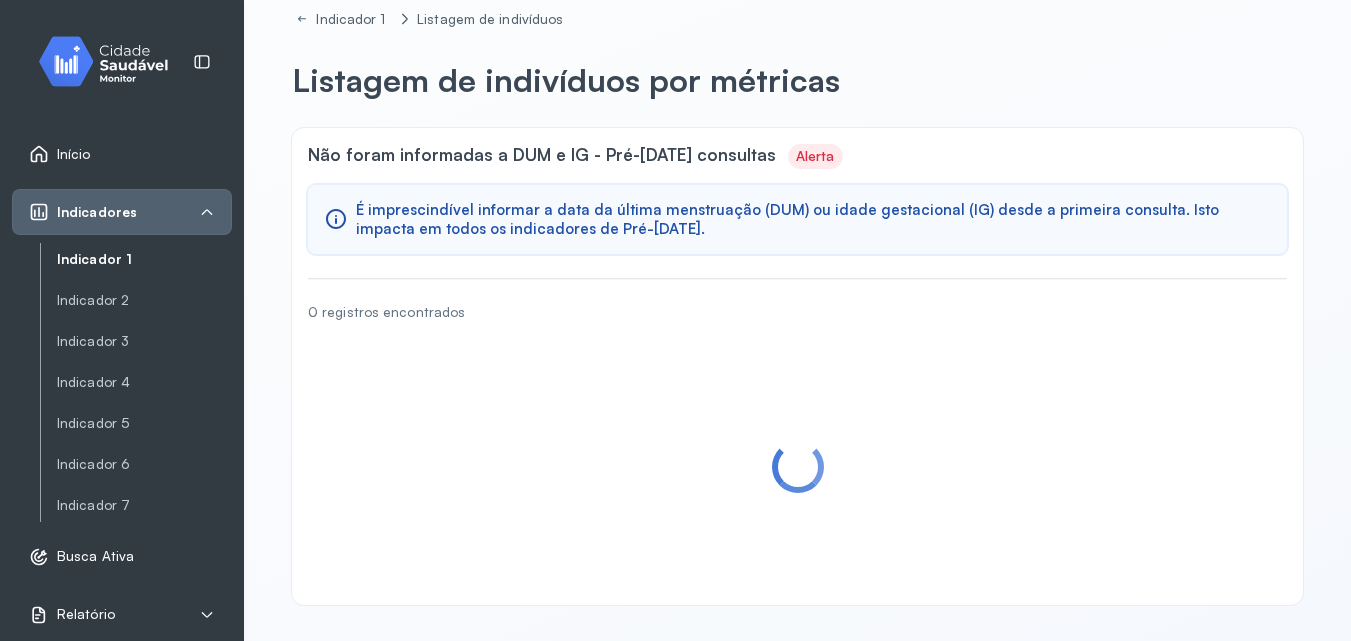 scroll, scrollTop: 0, scrollLeft: 0, axis: both 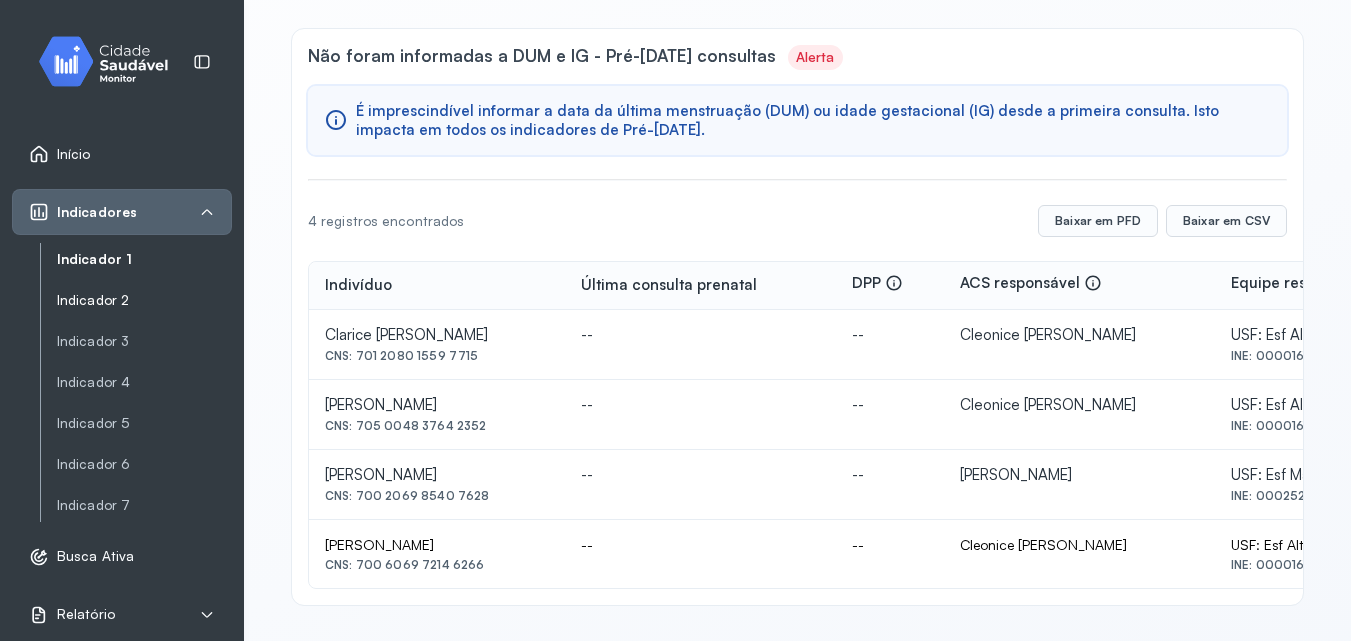 click on "Indicador 2" at bounding box center [144, 300] 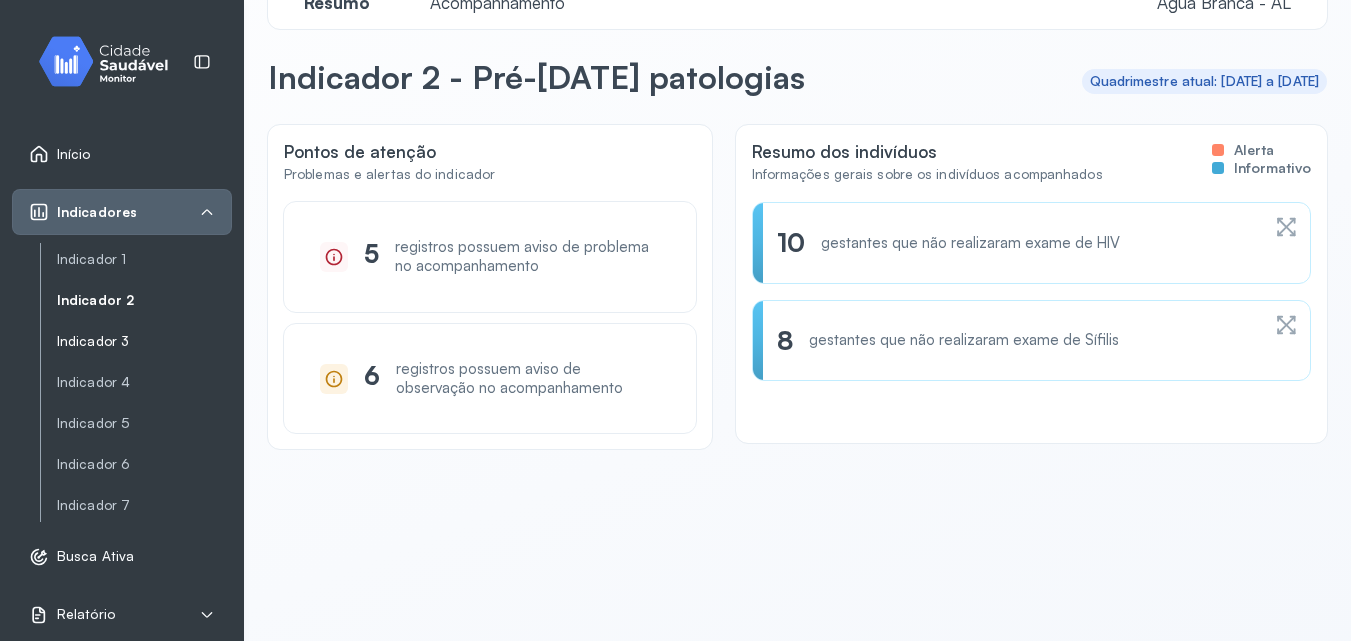 click on "Indicador 3" at bounding box center [144, 341] 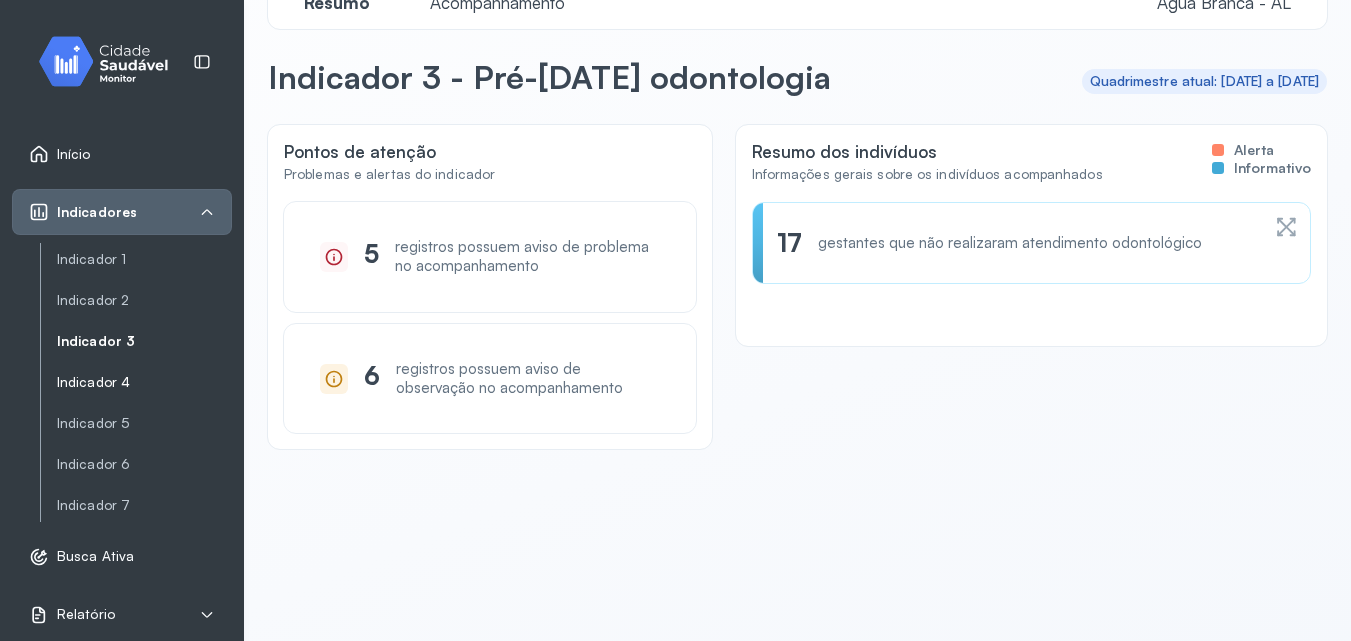 click on "Indicador 4" at bounding box center [144, 382] 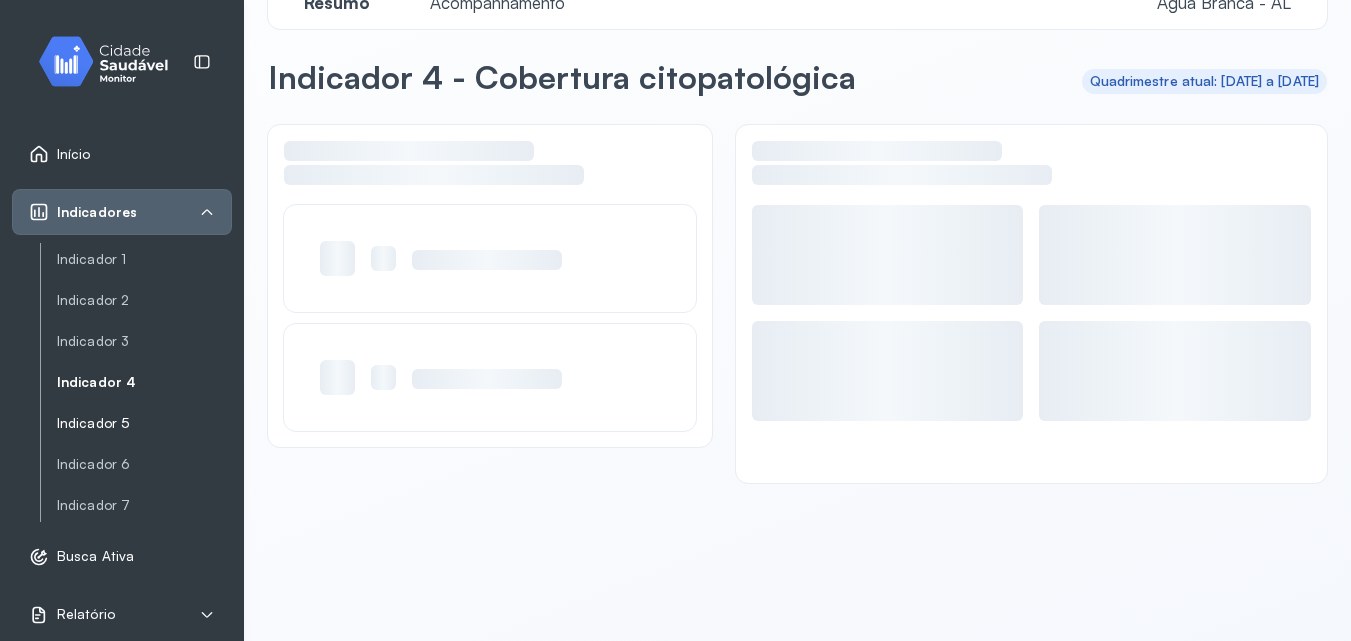 click on "Indicador 5" at bounding box center [144, 423] 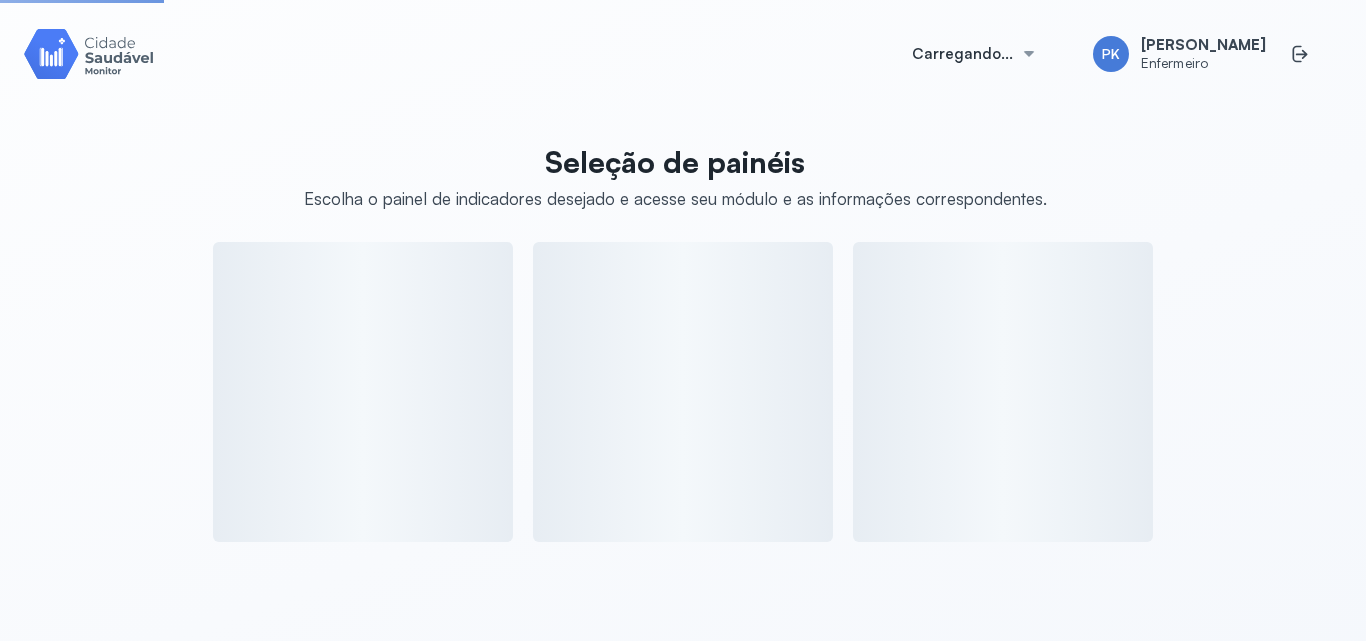 scroll, scrollTop: 0, scrollLeft: 0, axis: both 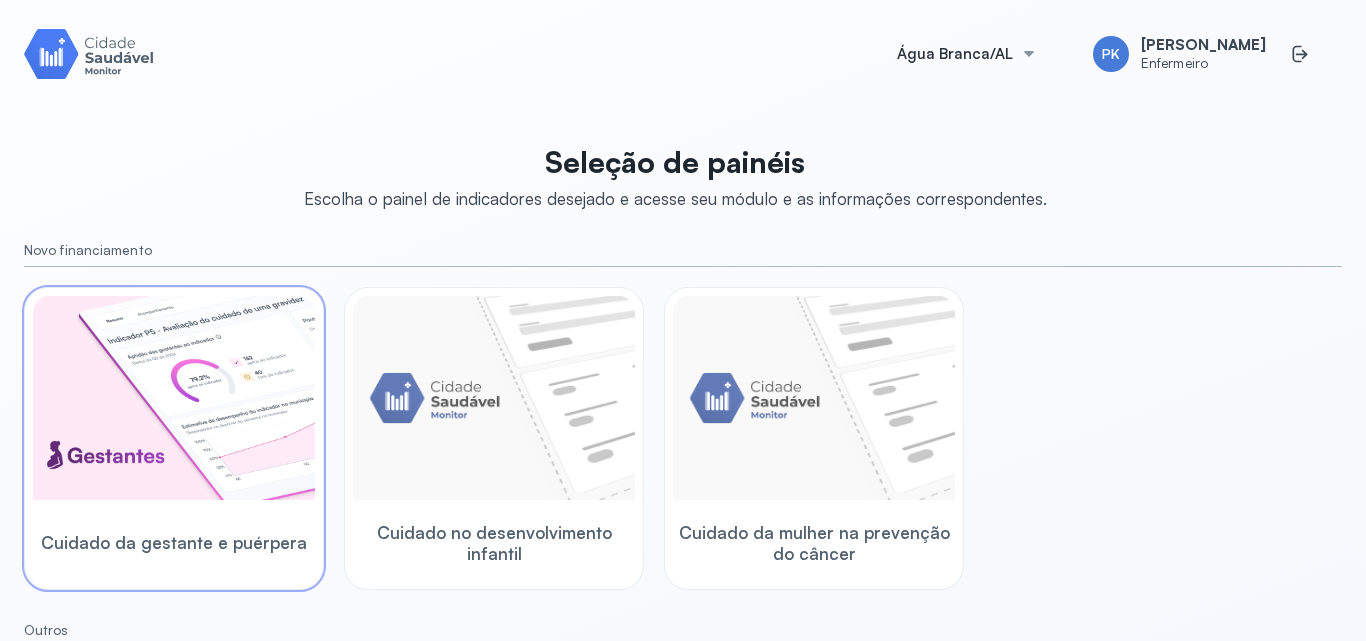 click at bounding box center (174, 398) 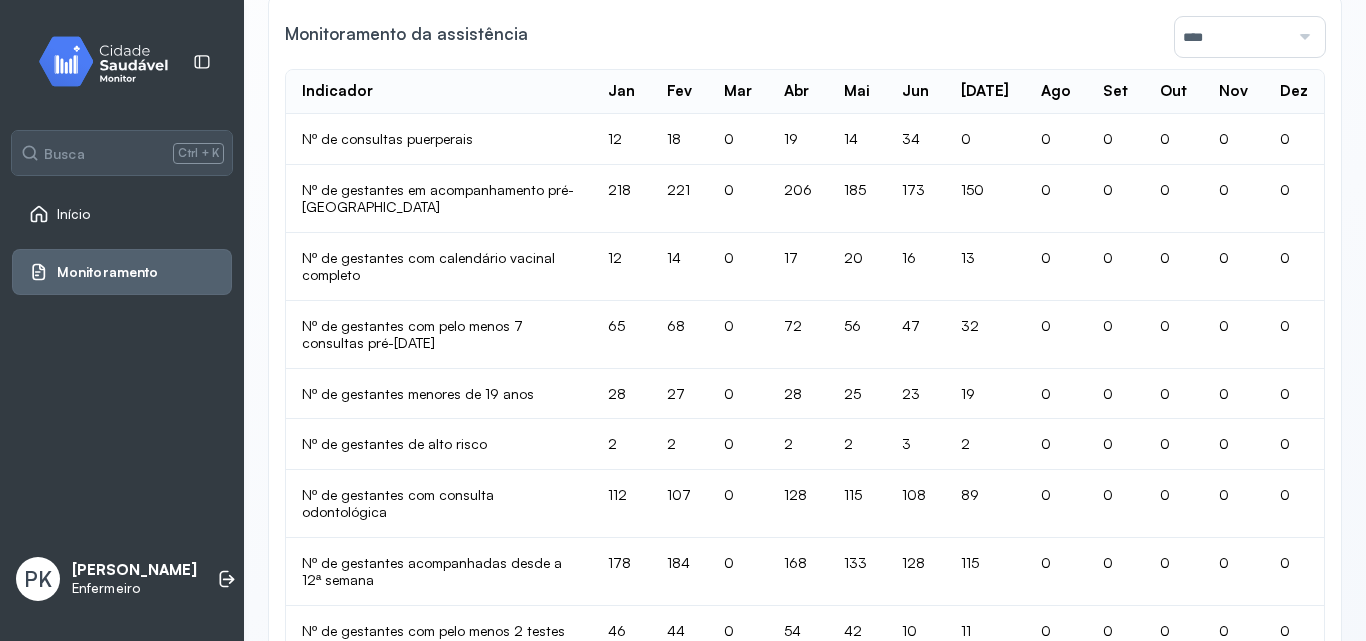 scroll, scrollTop: 1524, scrollLeft: 0, axis: vertical 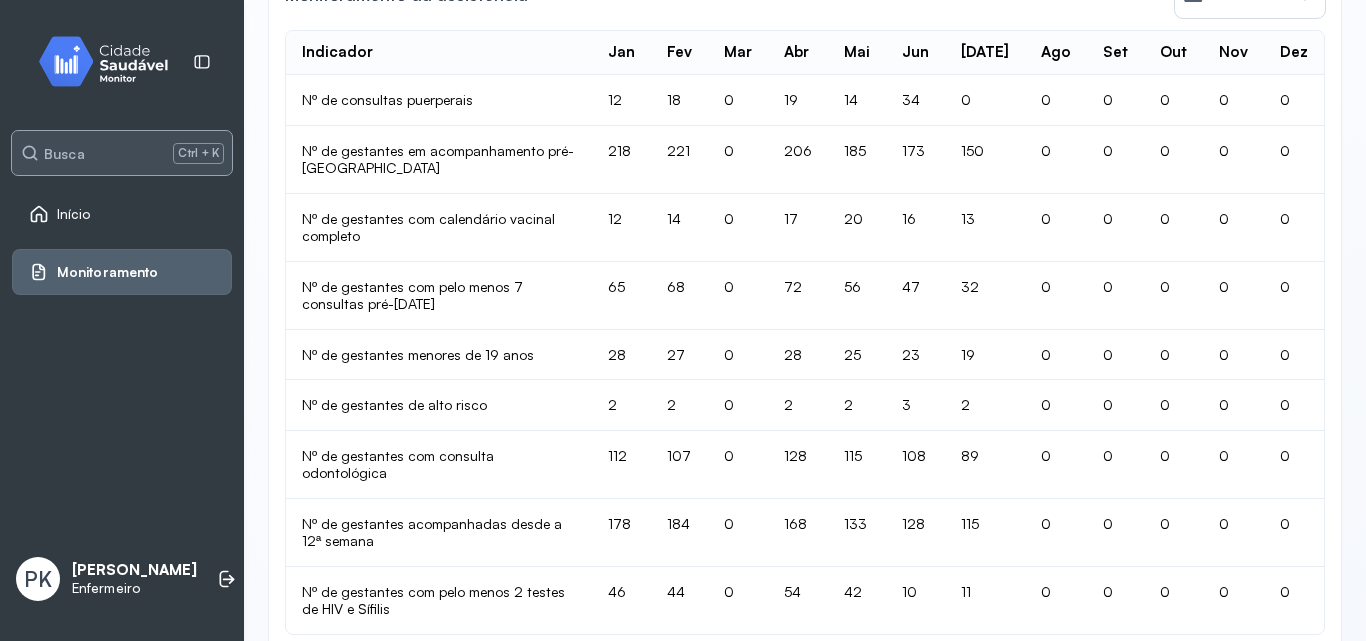 click on "Ctrl + K" at bounding box center [198, 153] 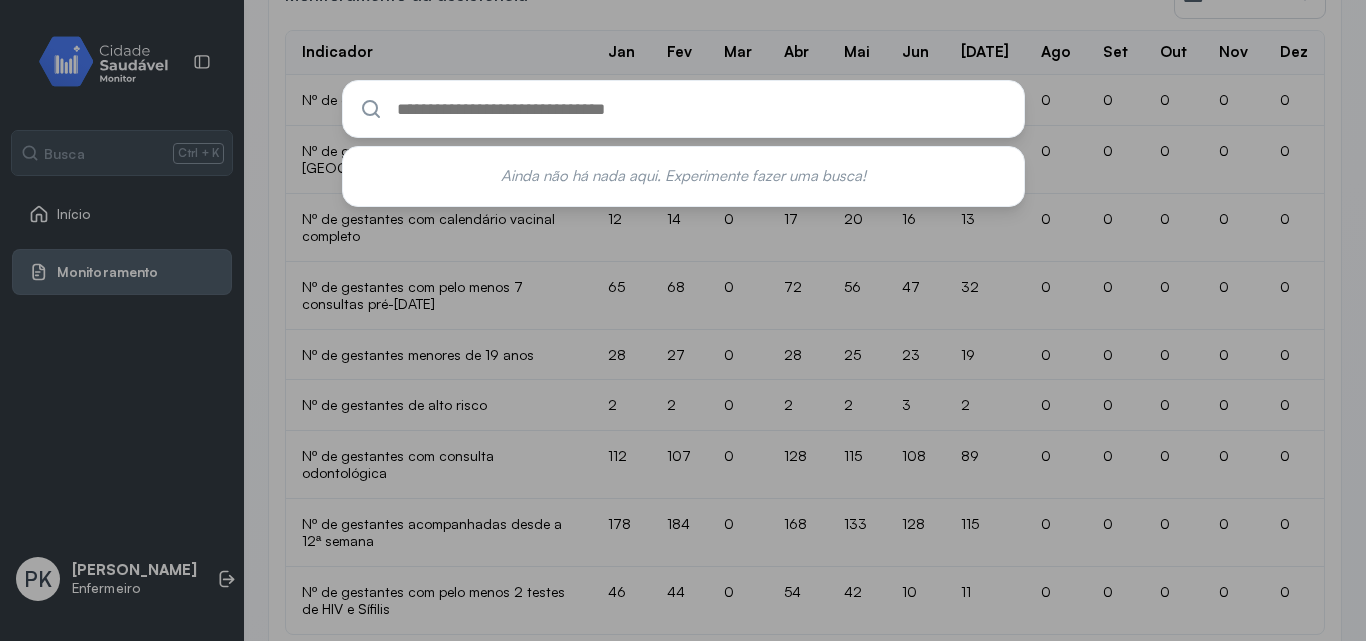 click on "Ainda não há nada aqui. Experimente fazer uma busca!" at bounding box center [683, 320] 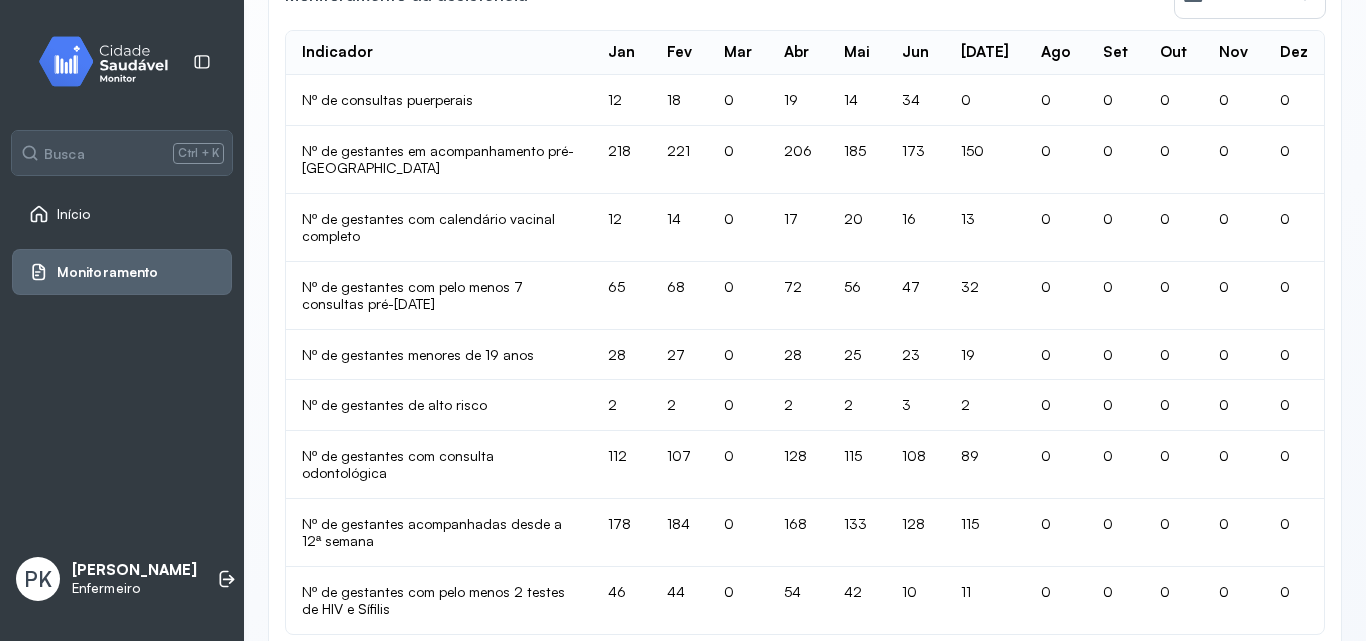 click on "Monitoramento" at bounding box center (93, 272) 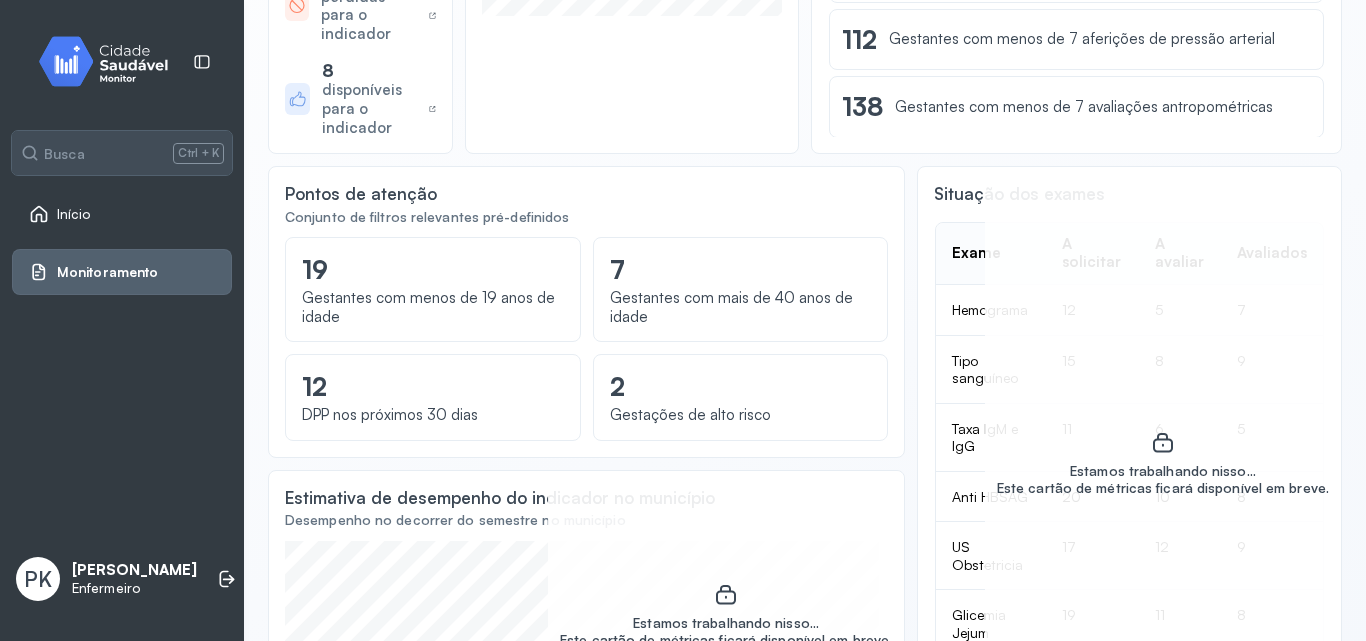 scroll, scrollTop: 0, scrollLeft: 0, axis: both 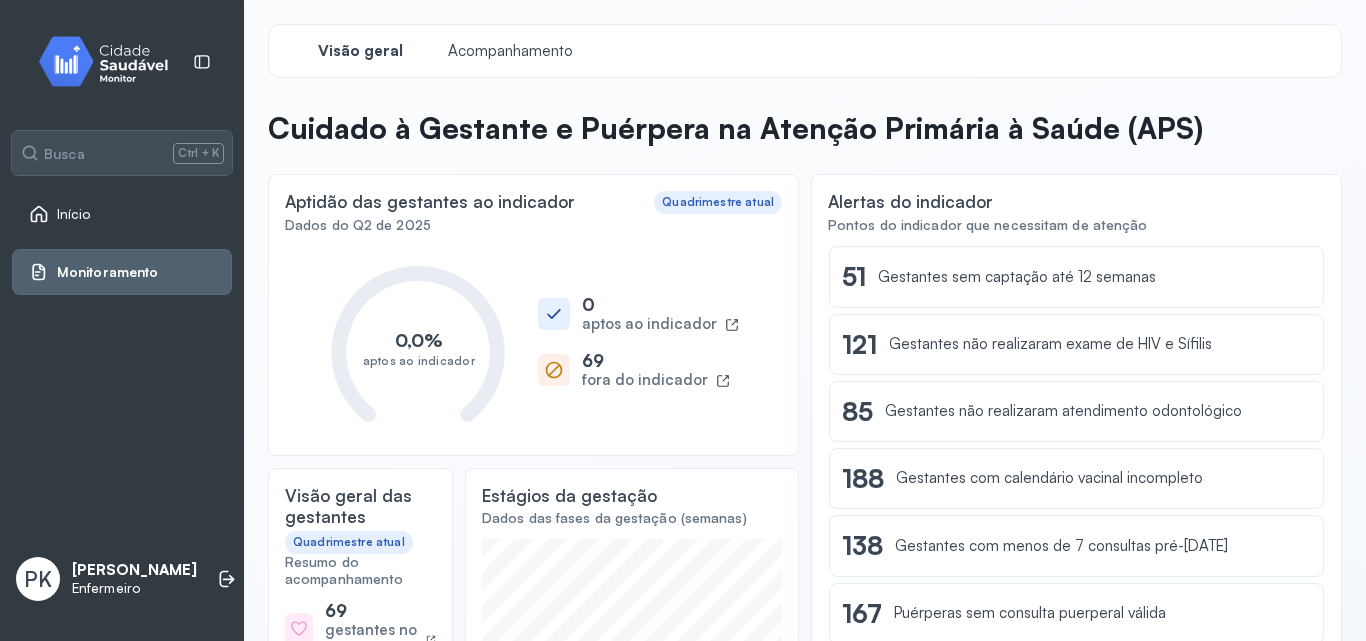 click on "aptos ao indicador" at bounding box center (649, 324) 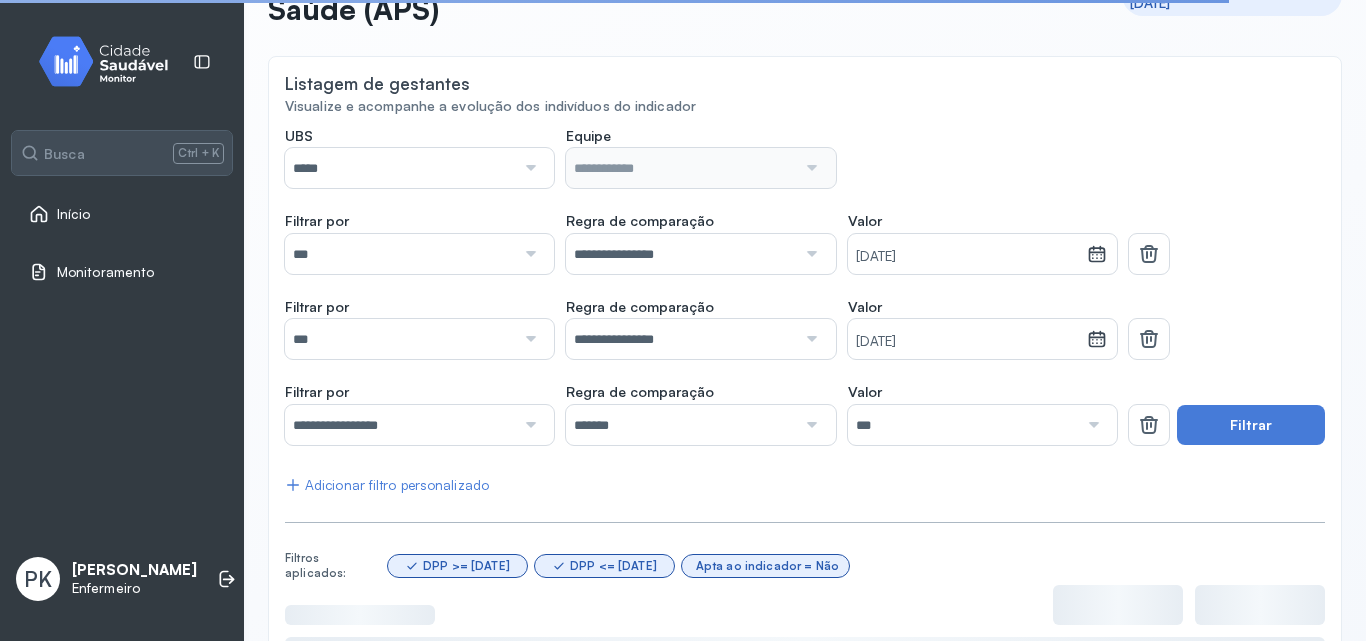 scroll, scrollTop: 181, scrollLeft: 0, axis: vertical 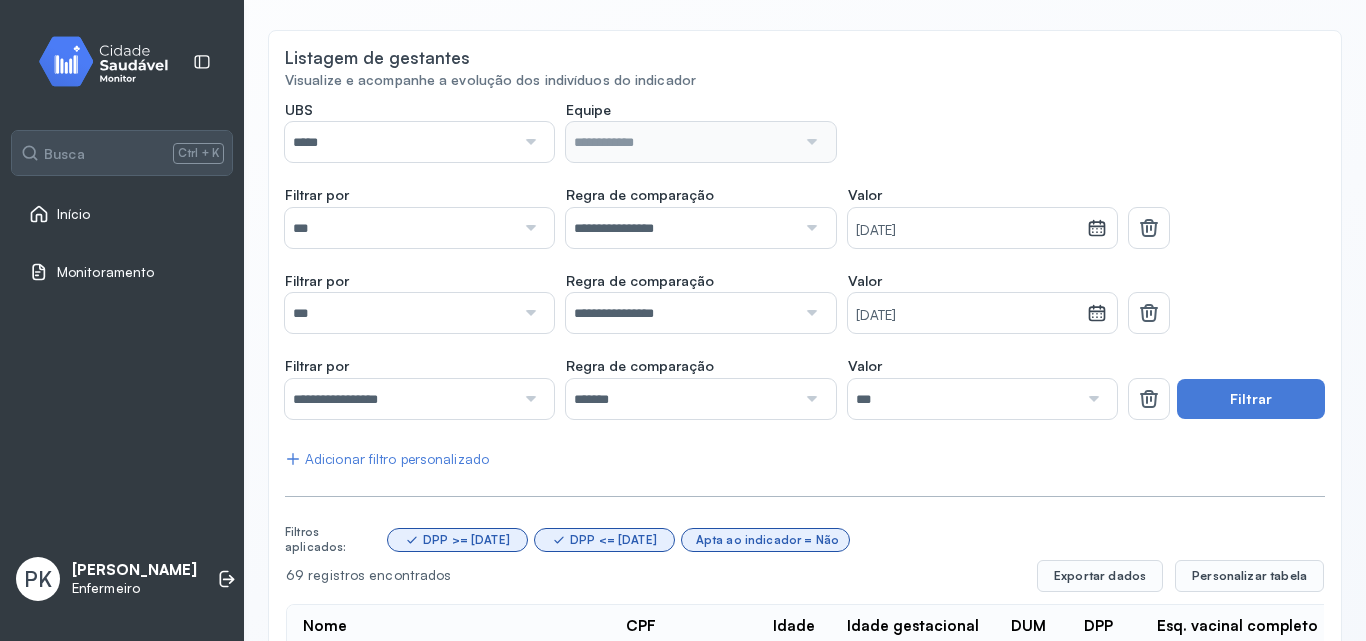 click at bounding box center (528, 142) 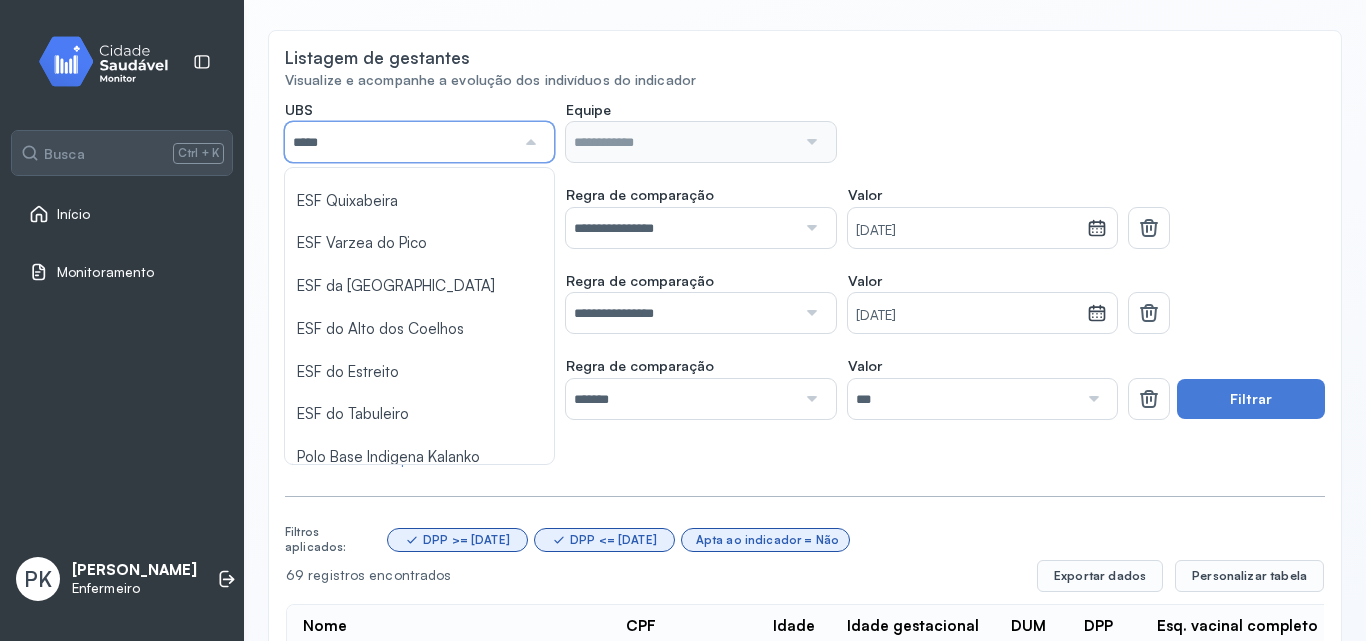 scroll, scrollTop: 255, scrollLeft: 0, axis: vertical 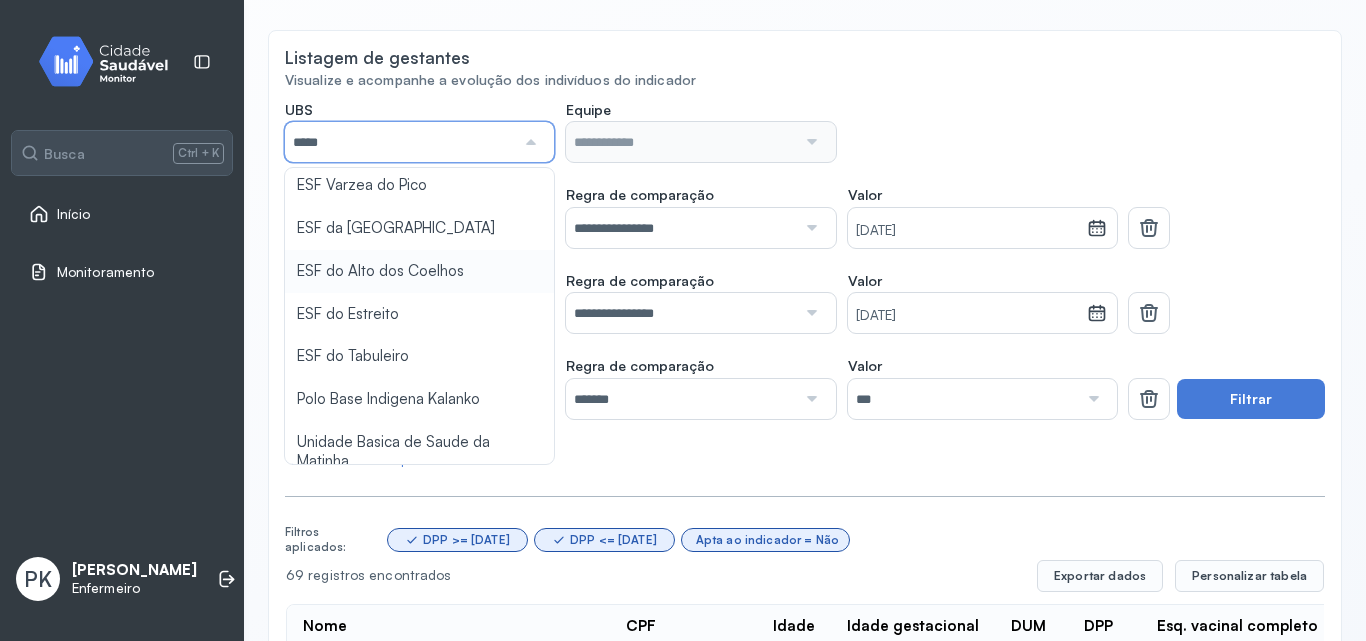 type on "**********" 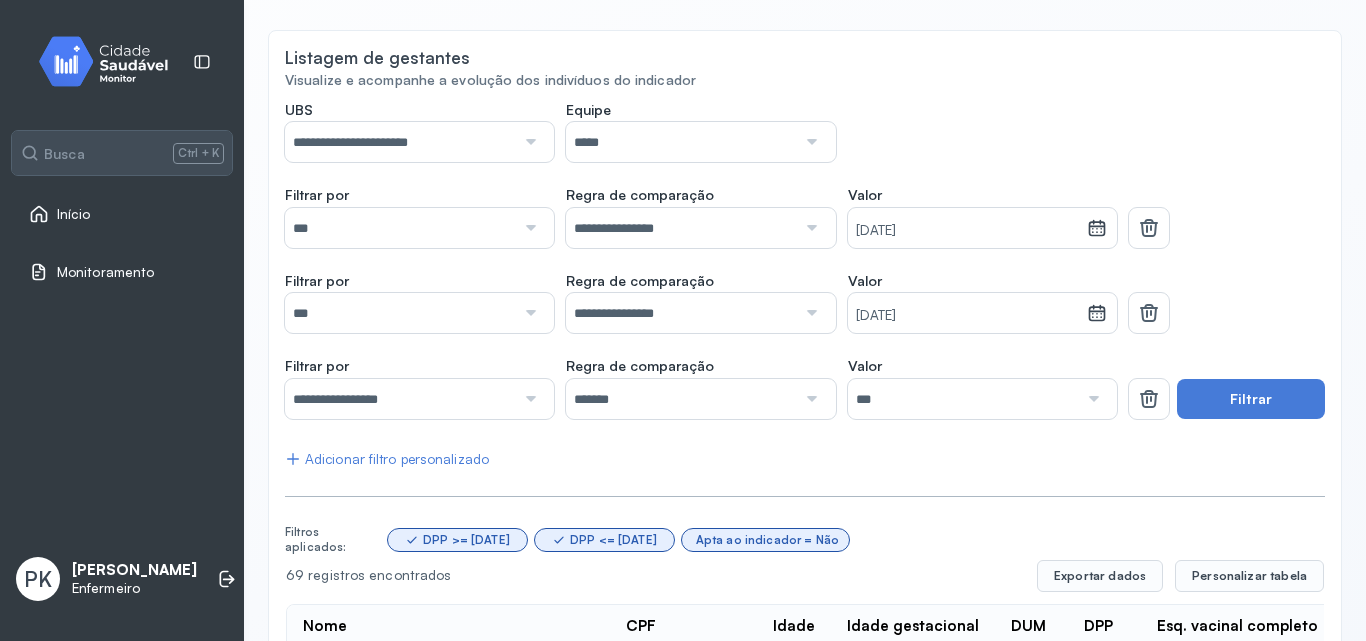 click on "**********" 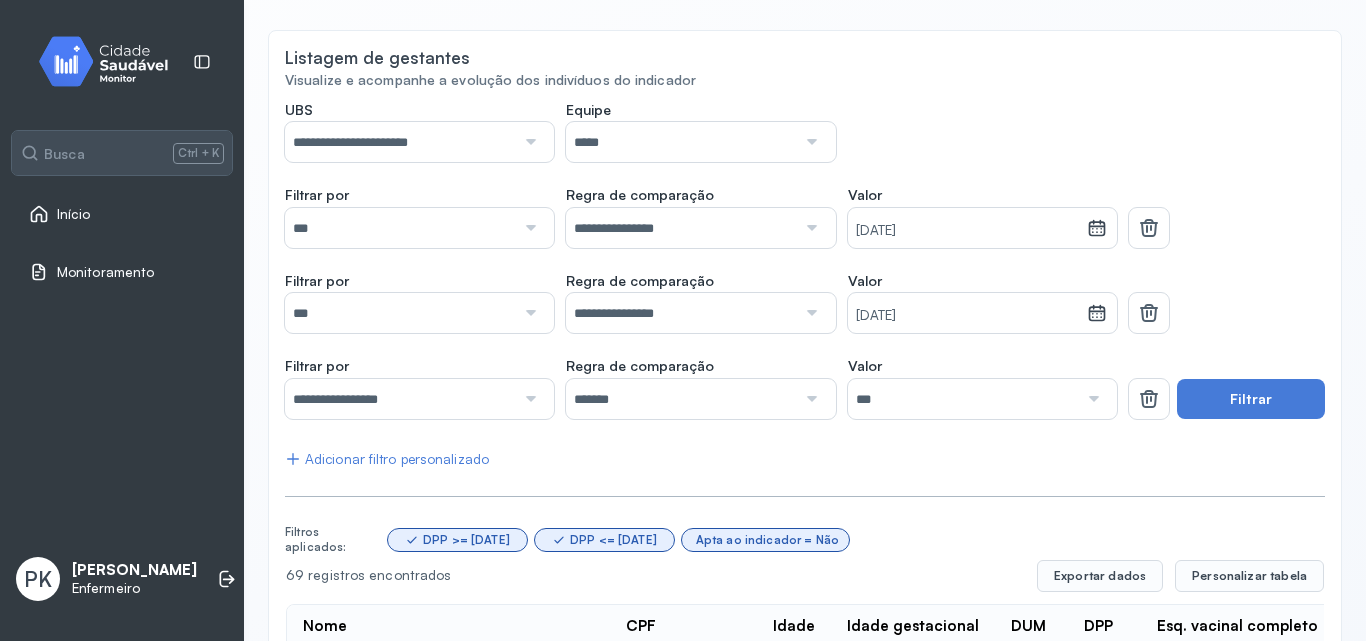 click at bounding box center [809, 142] 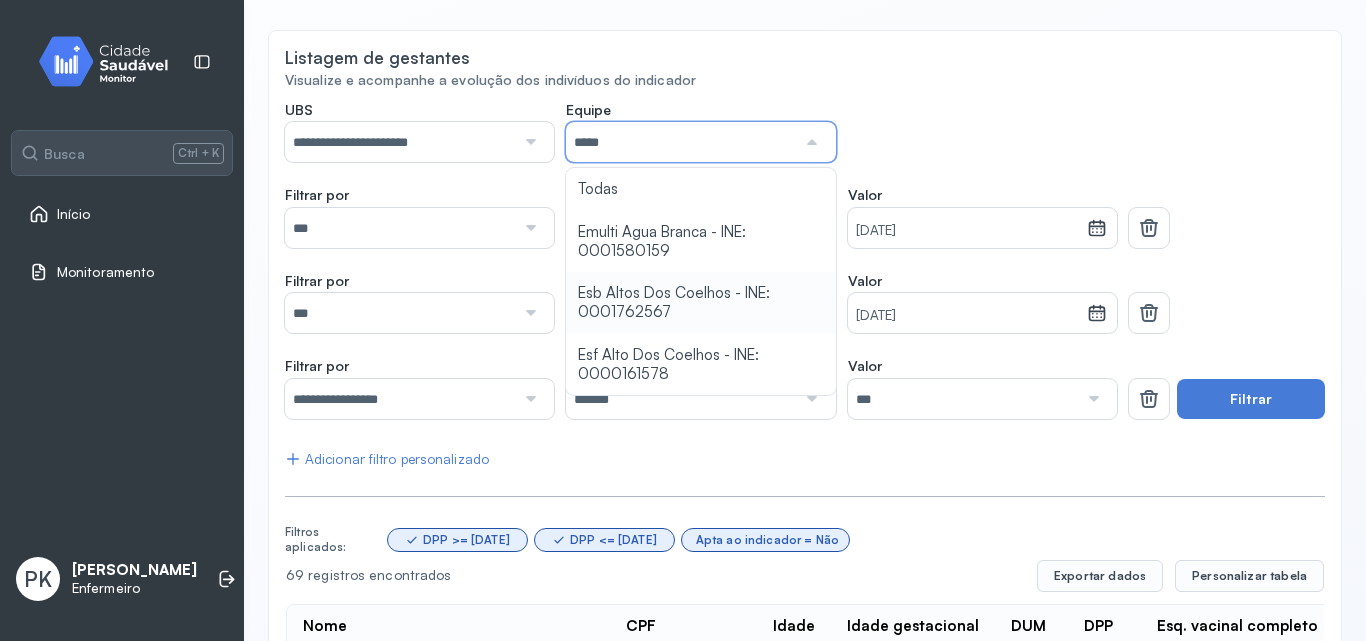 type on "**********" 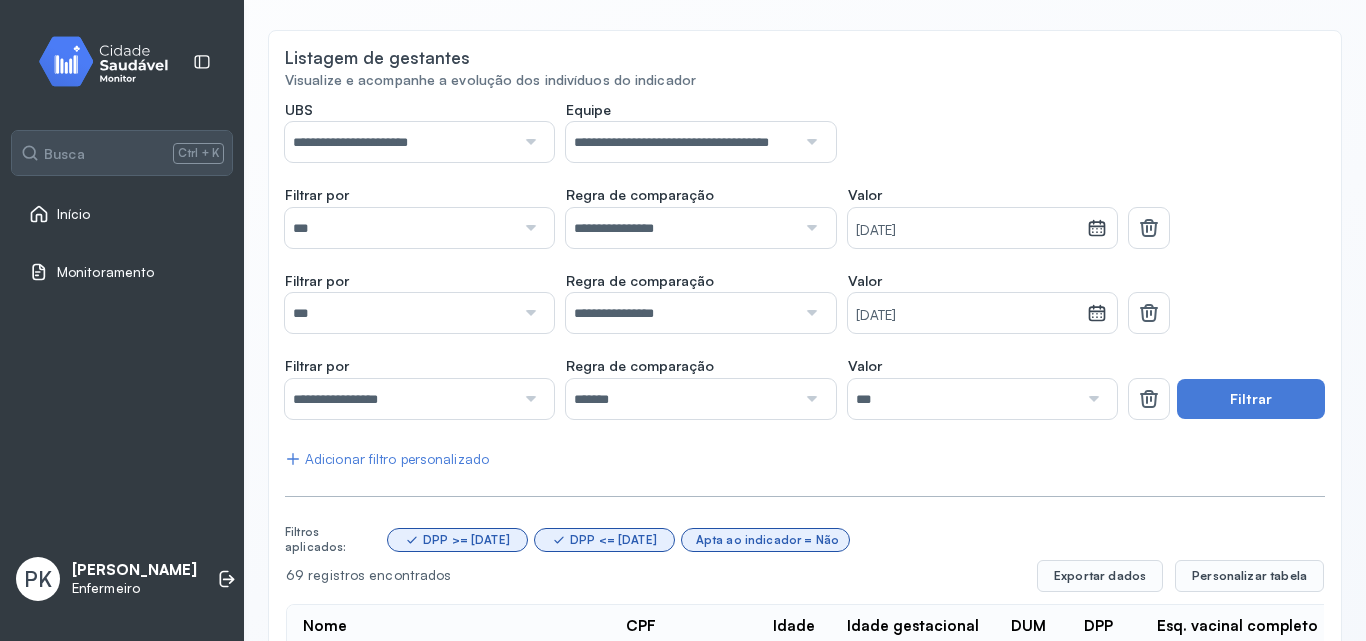 click on "**********" 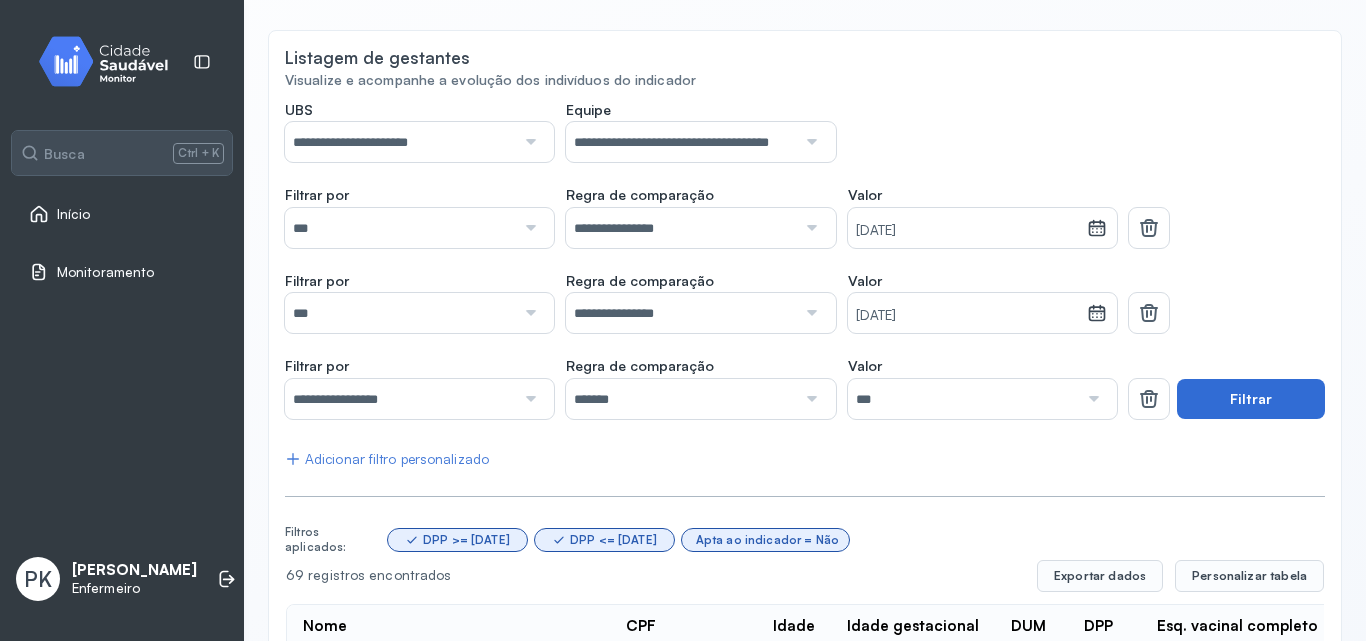 click on "Filtrar" at bounding box center (1251, 399) 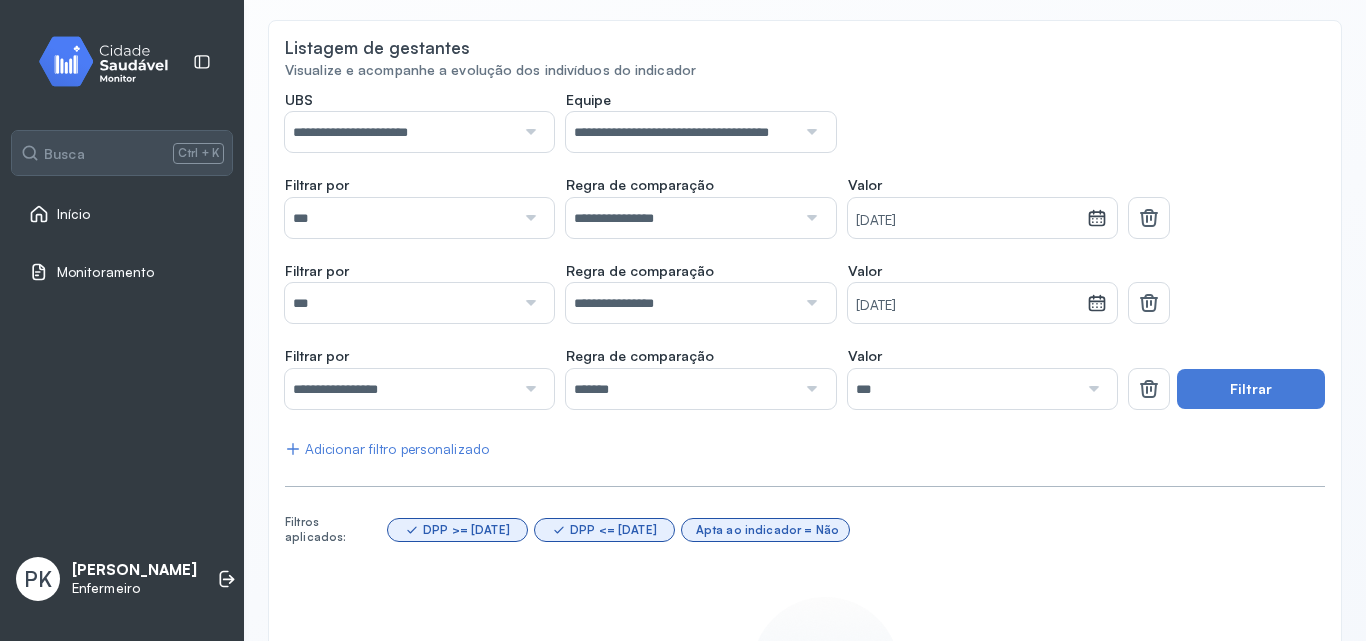 scroll, scrollTop: 185, scrollLeft: 0, axis: vertical 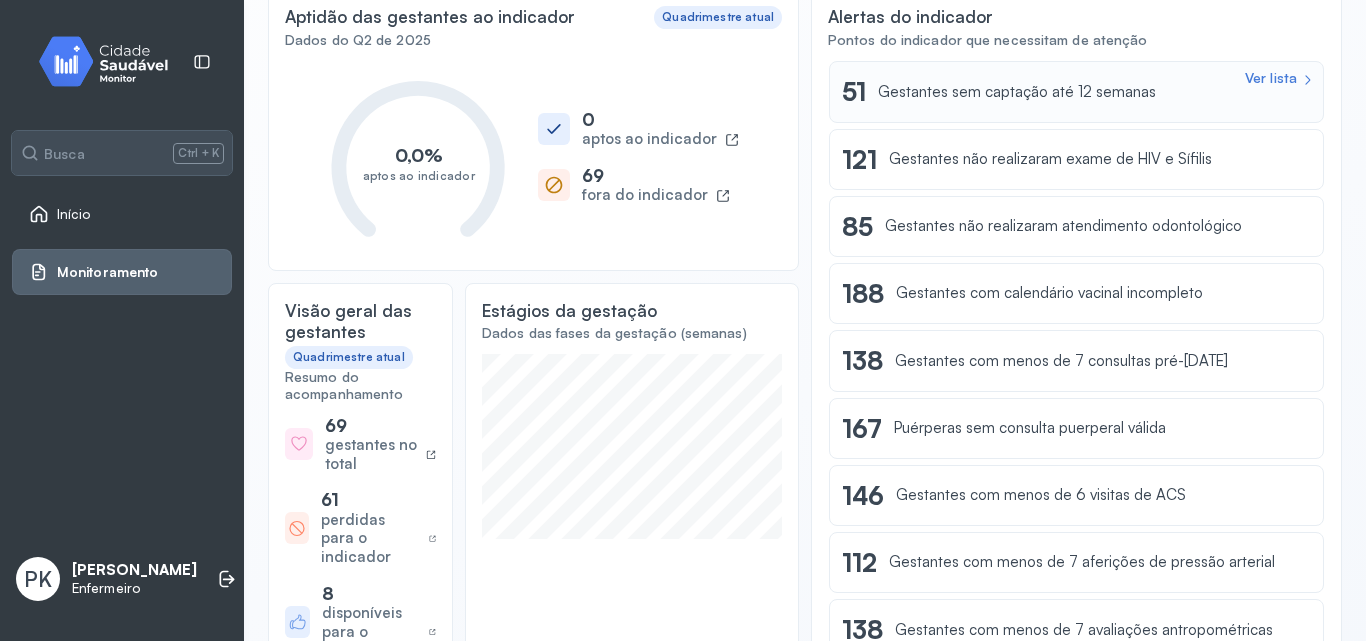 click on "Gestantes sem captação até 12 semanas" at bounding box center (1017, 92) 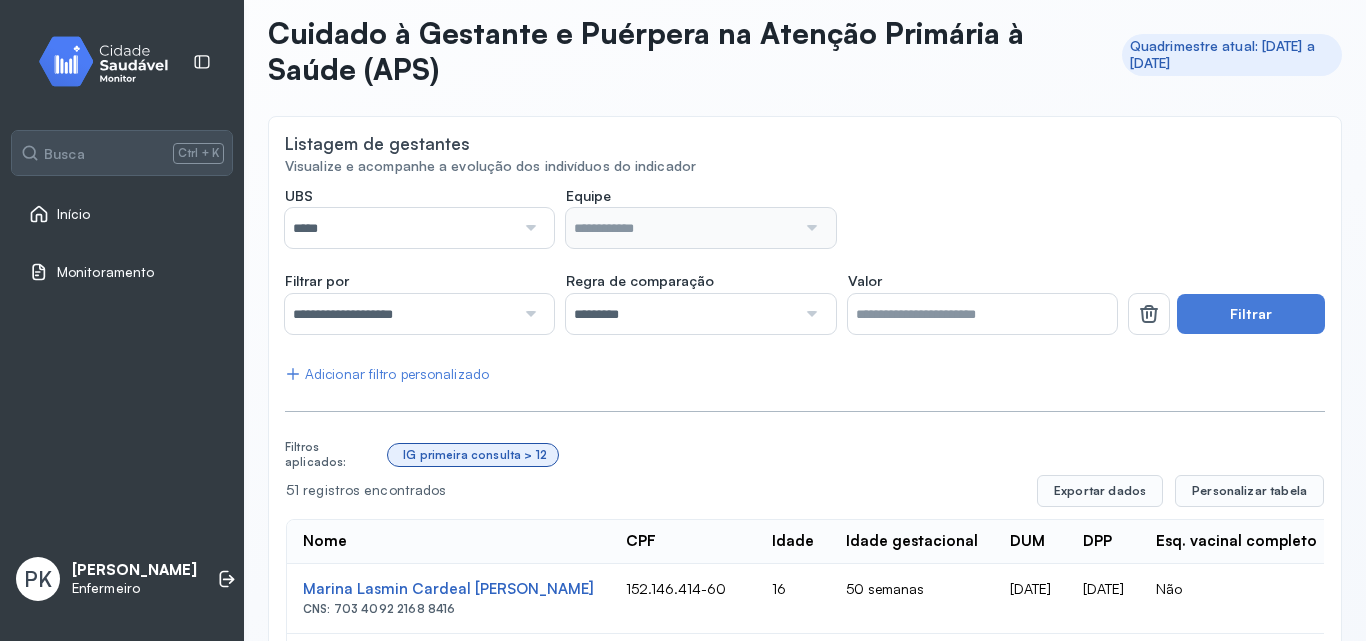 scroll, scrollTop: 56, scrollLeft: 0, axis: vertical 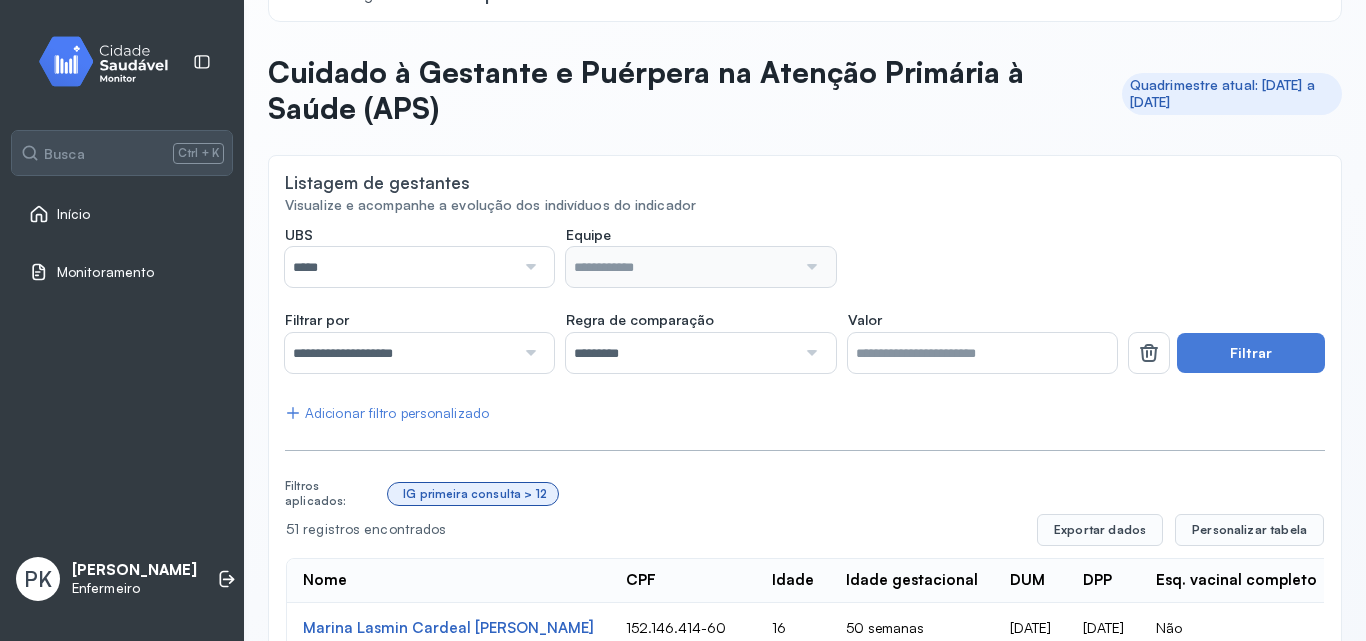 click at bounding box center [528, 267] 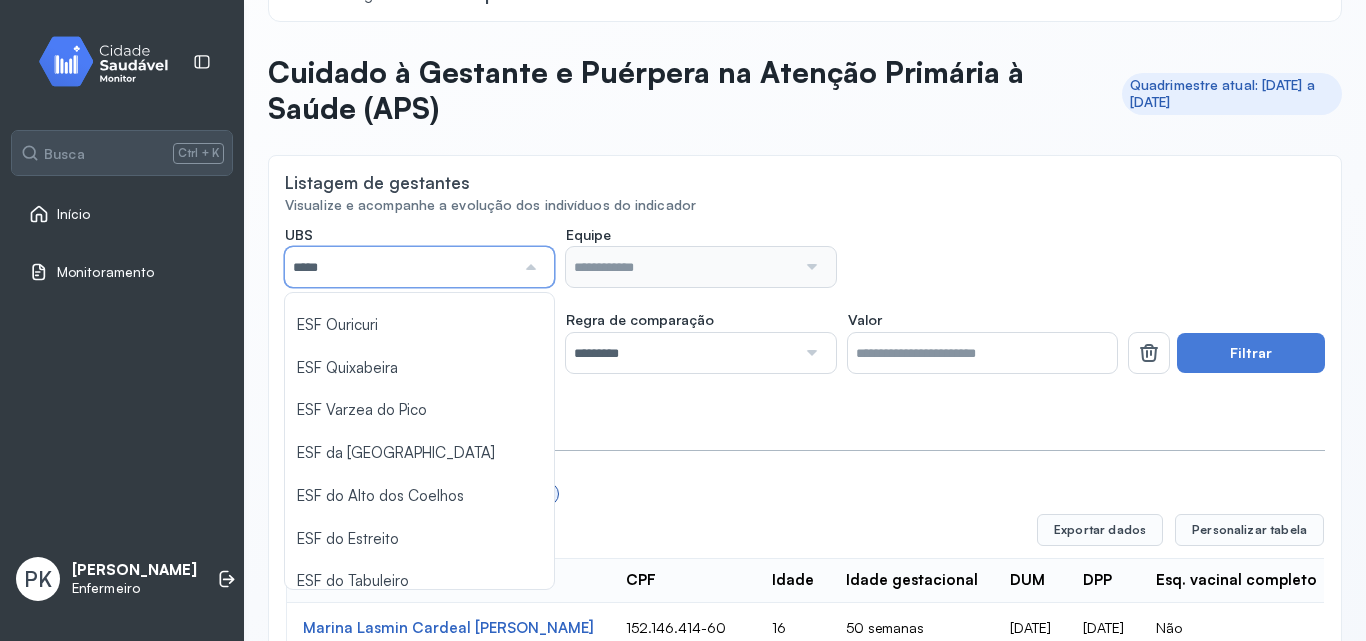 scroll, scrollTop: 160, scrollLeft: 0, axis: vertical 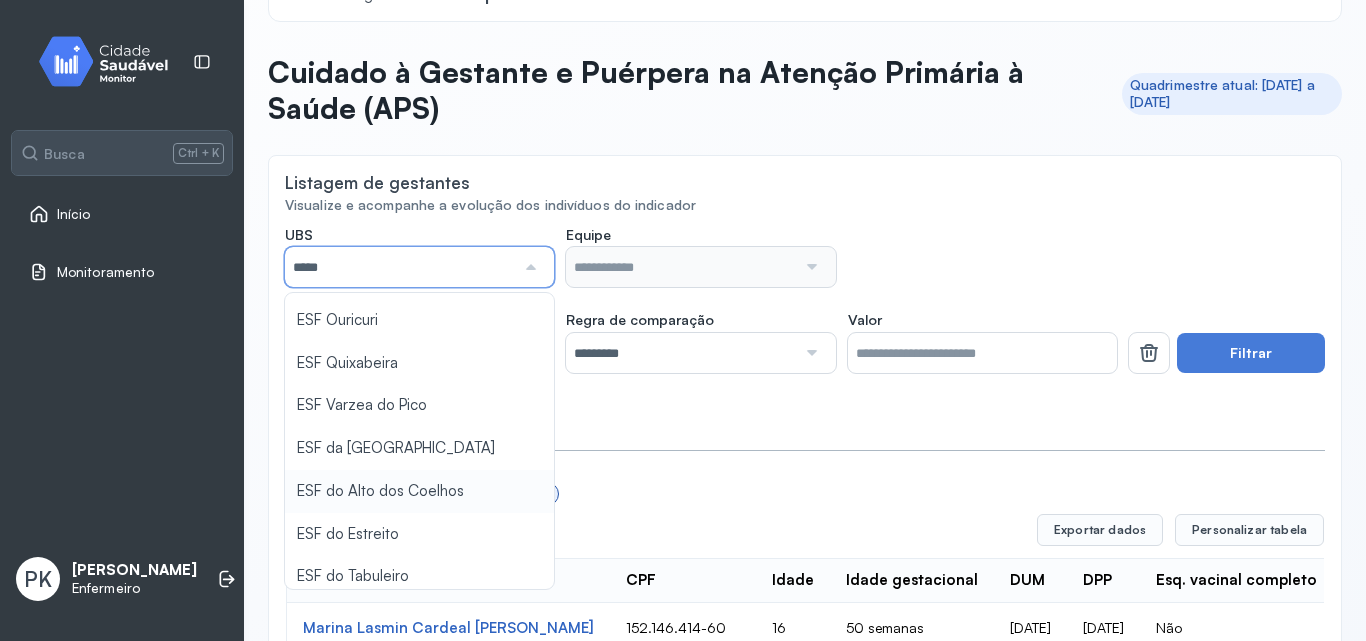 type on "**********" 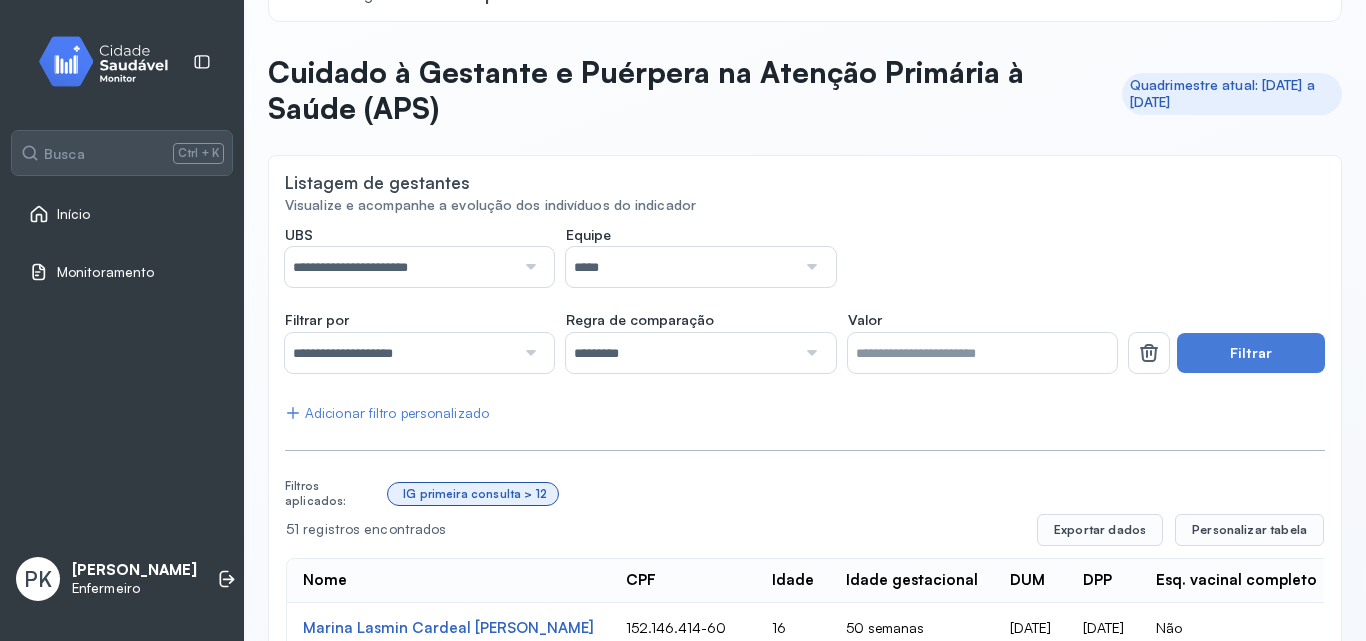 click on "**********" 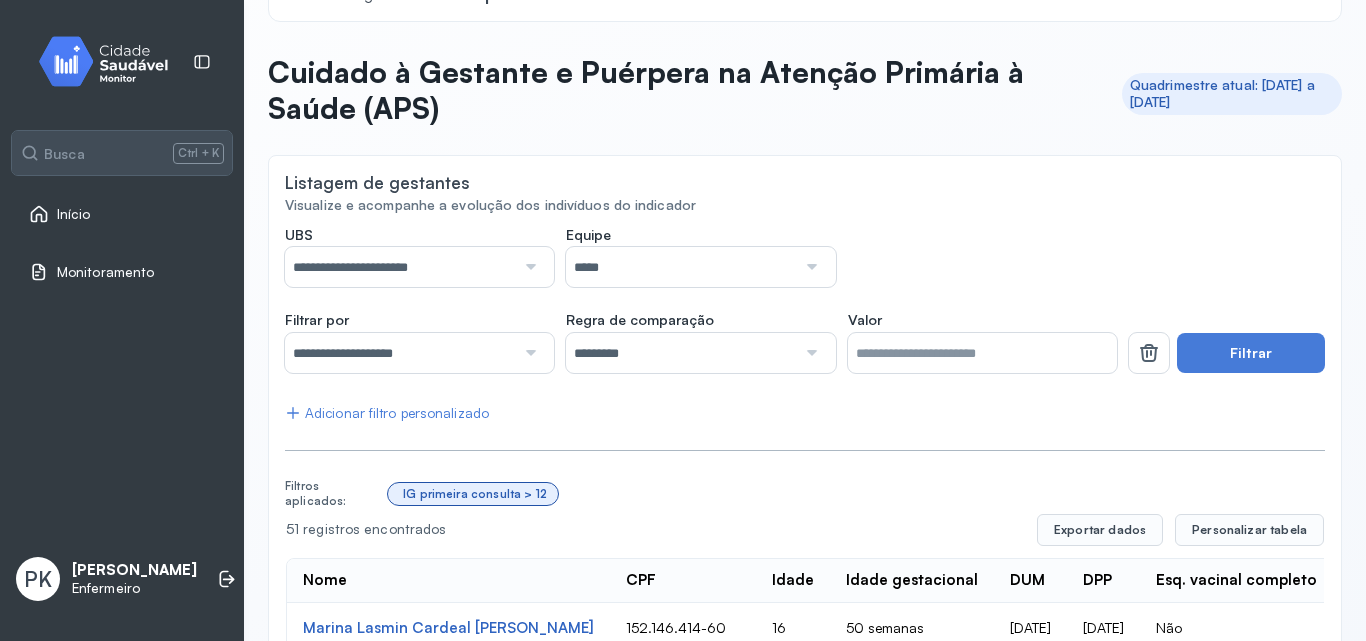 click on "**********" 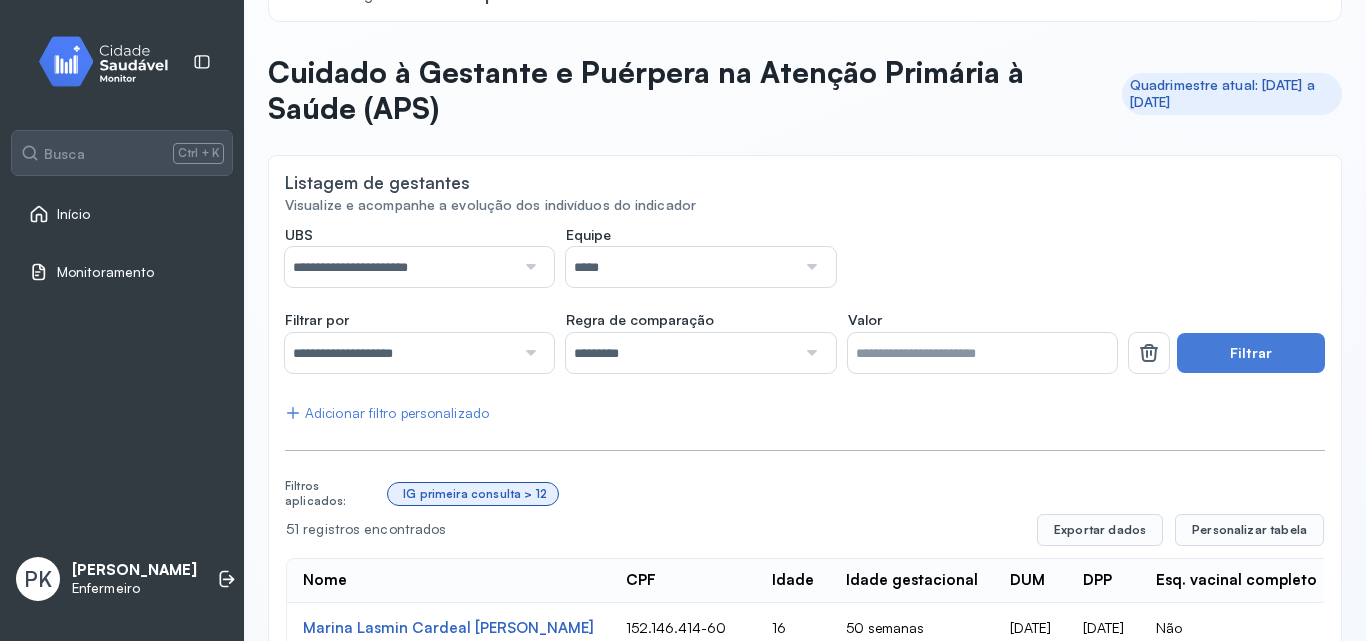 click on "**********" 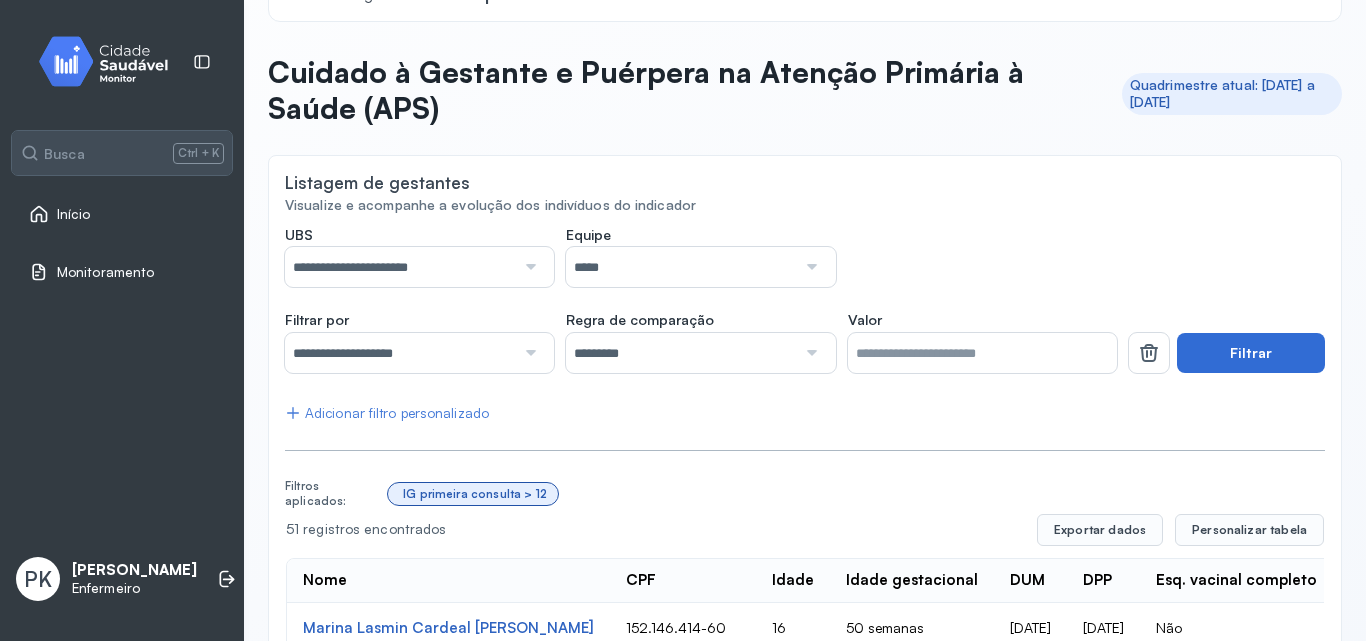 click on "Filtrar" at bounding box center (1251, 353) 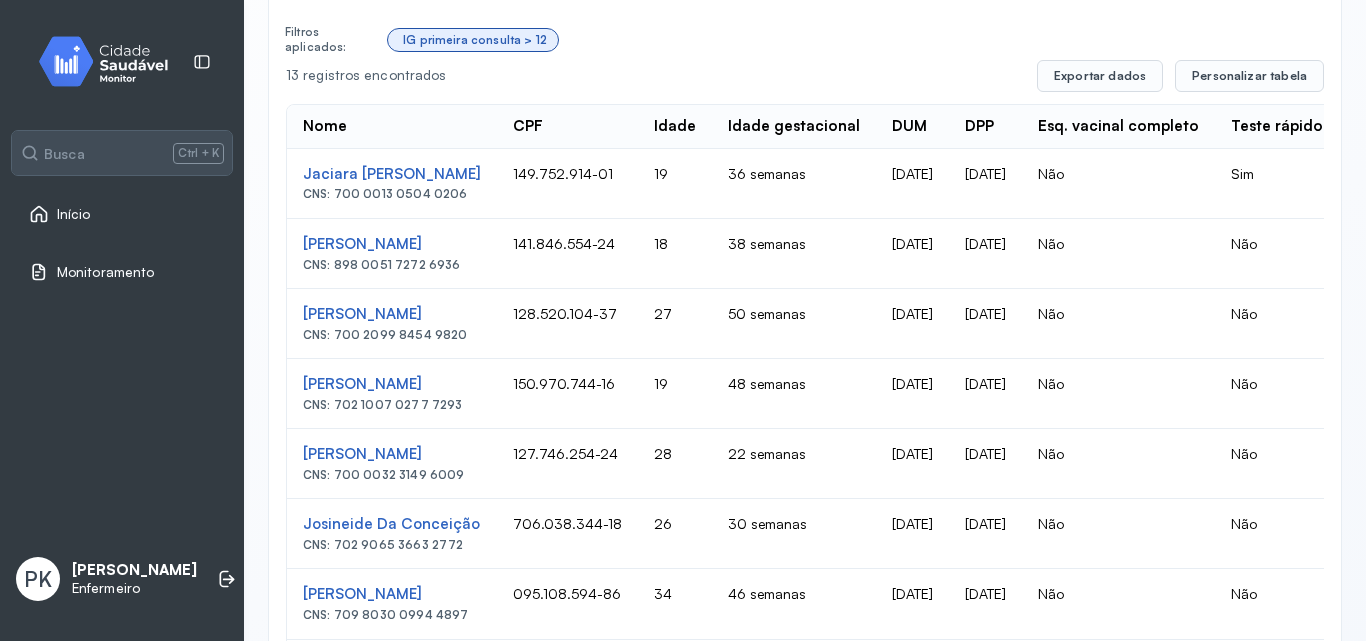 scroll, scrollTop: 513, scrollLeft: 0, axis: vertical 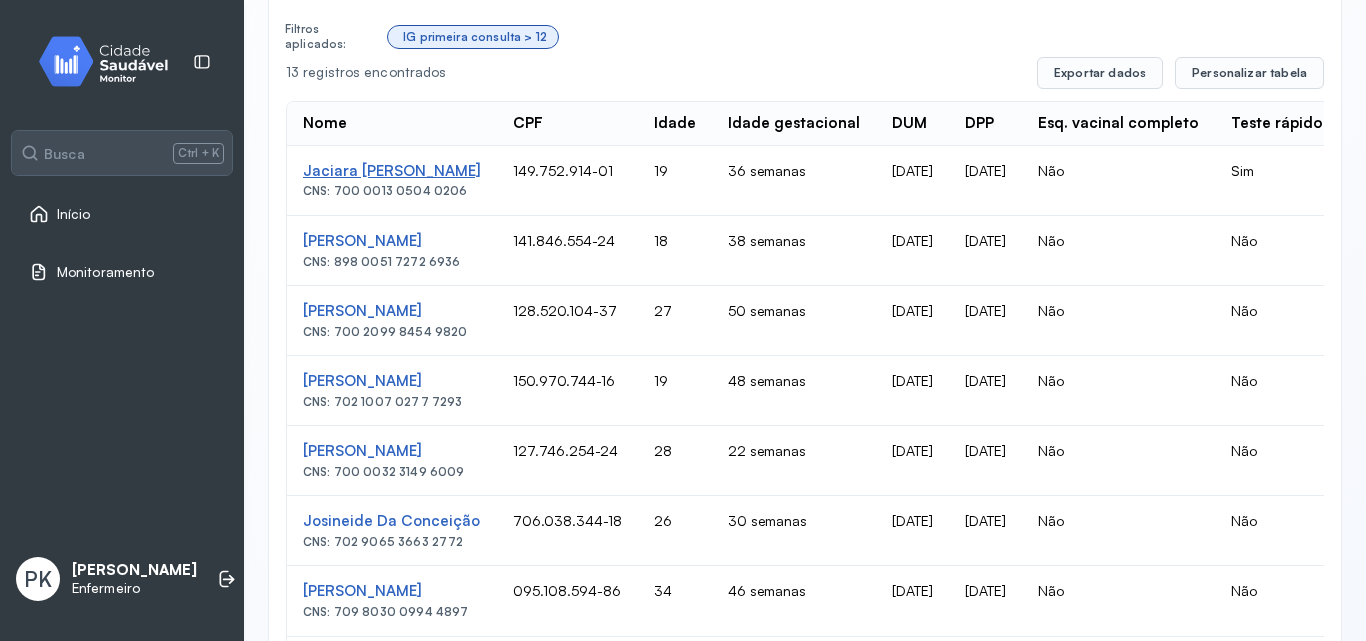 click on "Jaciara Da Silva Feitosa" at bounding box center [392, 171] 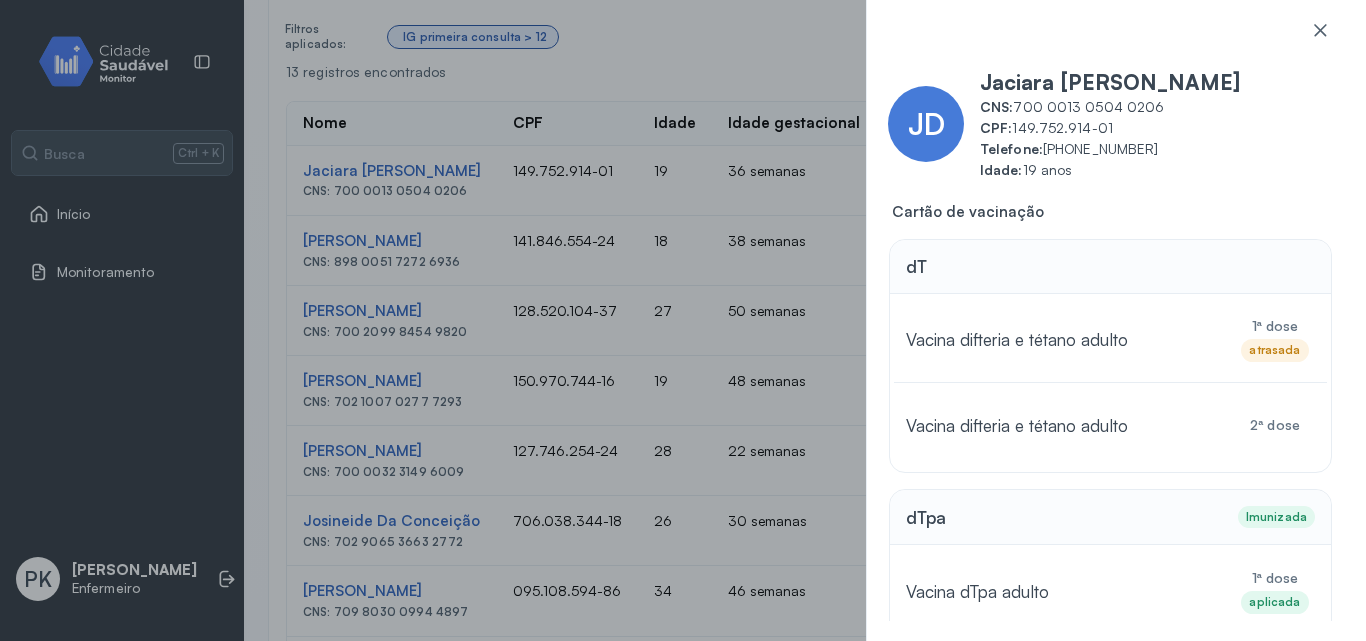 scroll, scrollTop: 0, scrollLeft: 0, axis: both 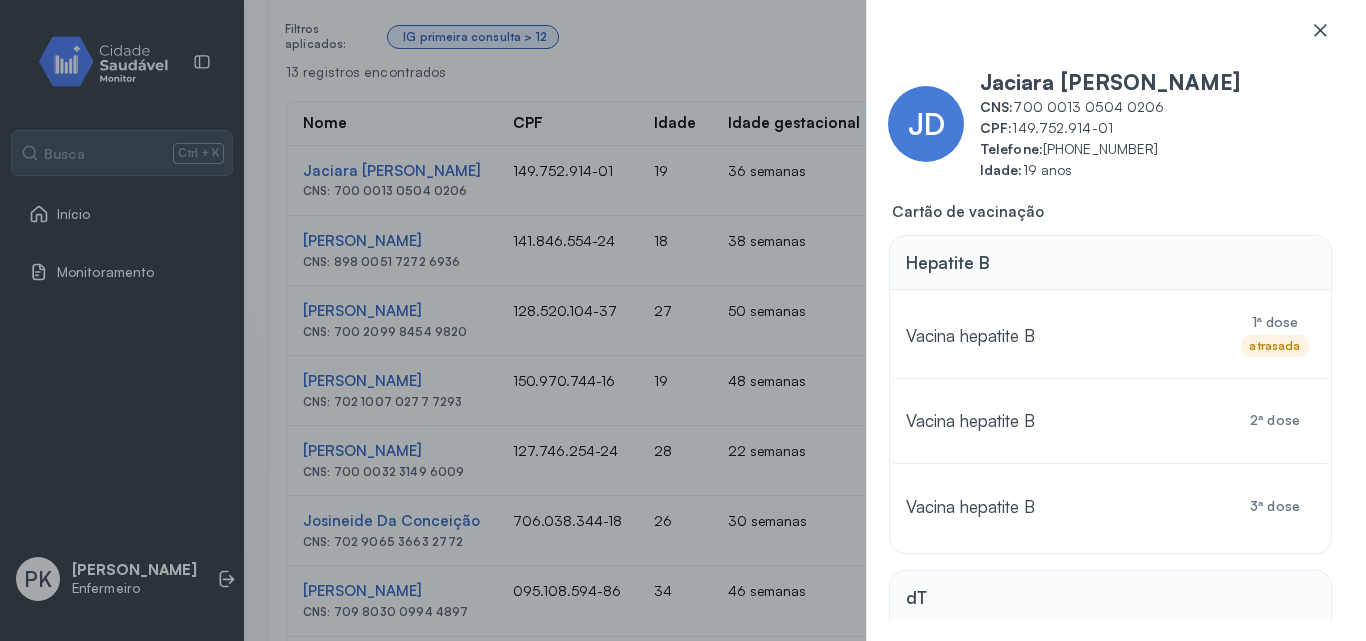 click 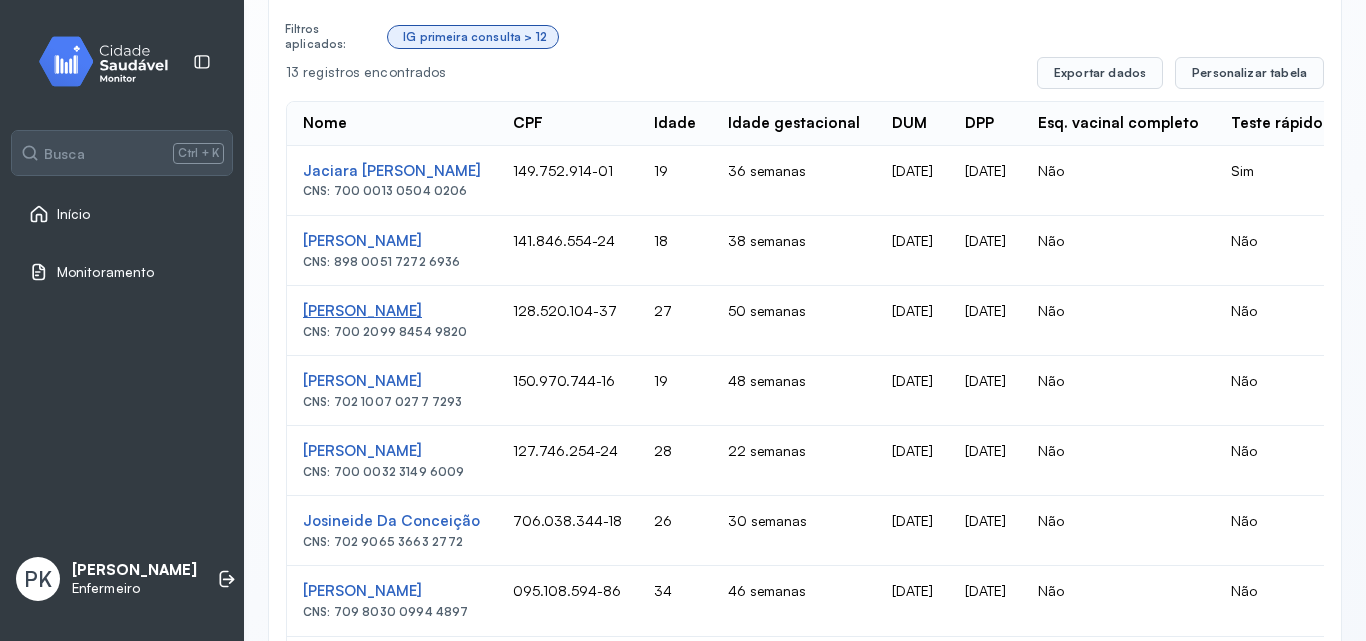 click on "Cláudia Luclécia Silva Santos" at bounding box center (392, 311) 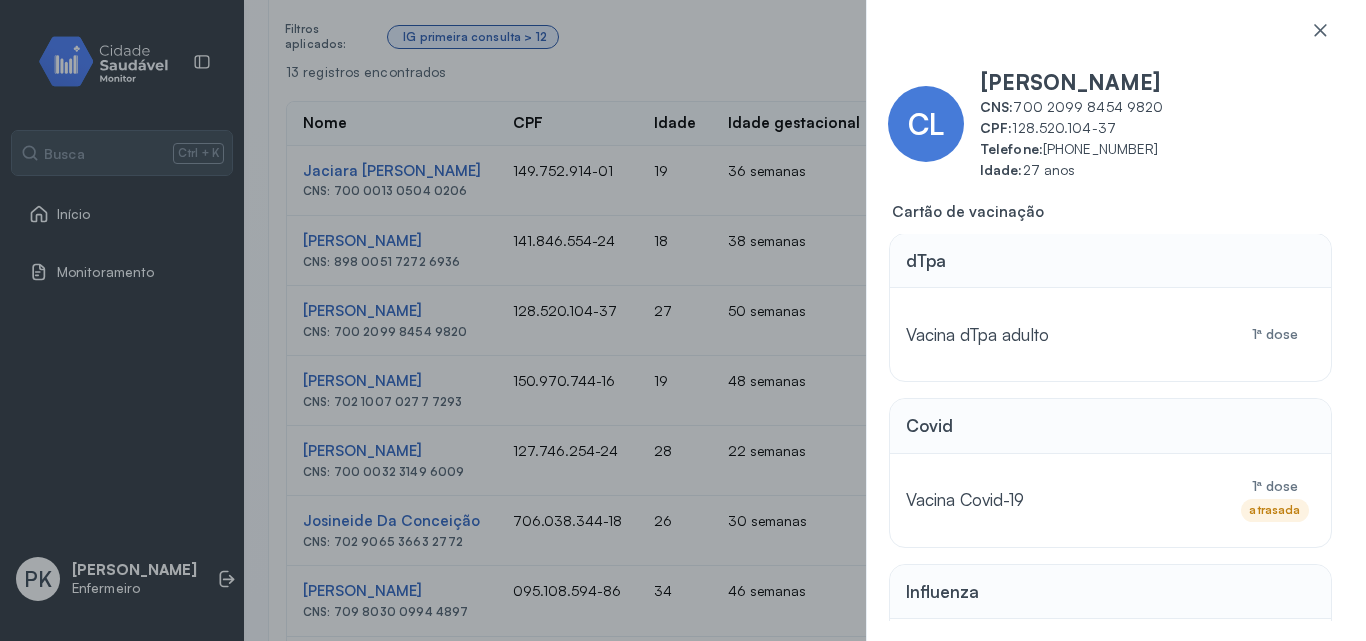scroll, scrollTop: 665, scrollLeft: 0, axis: vertical 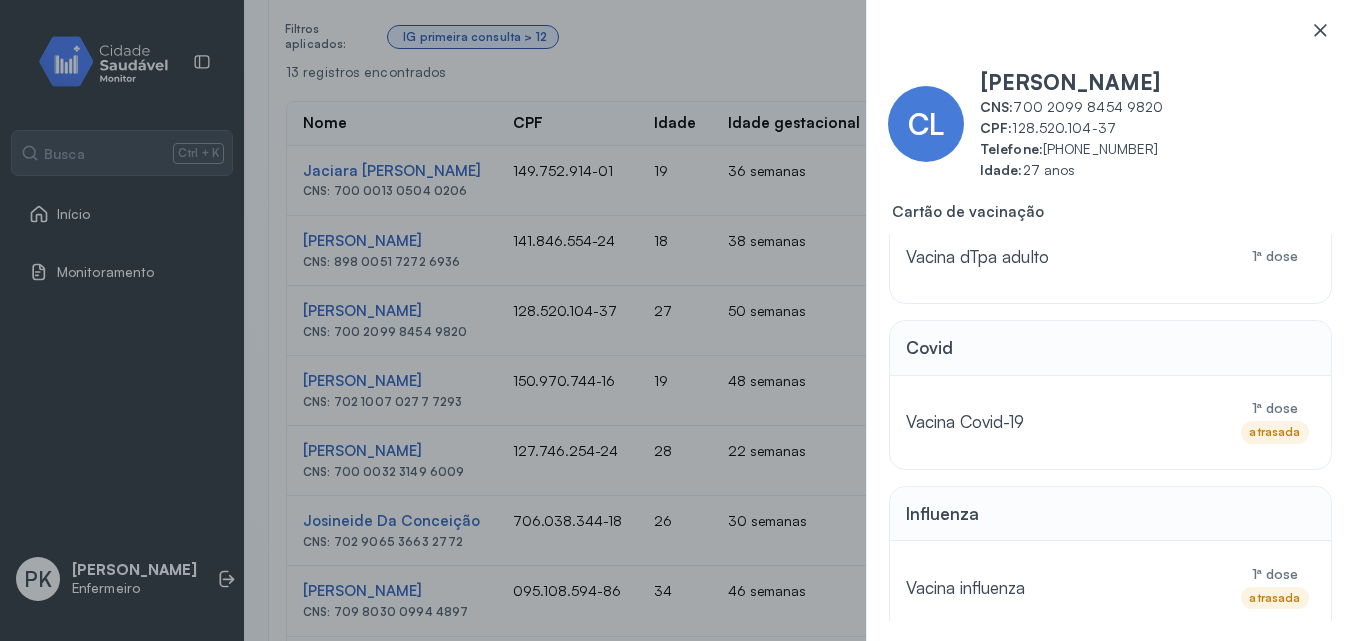 click 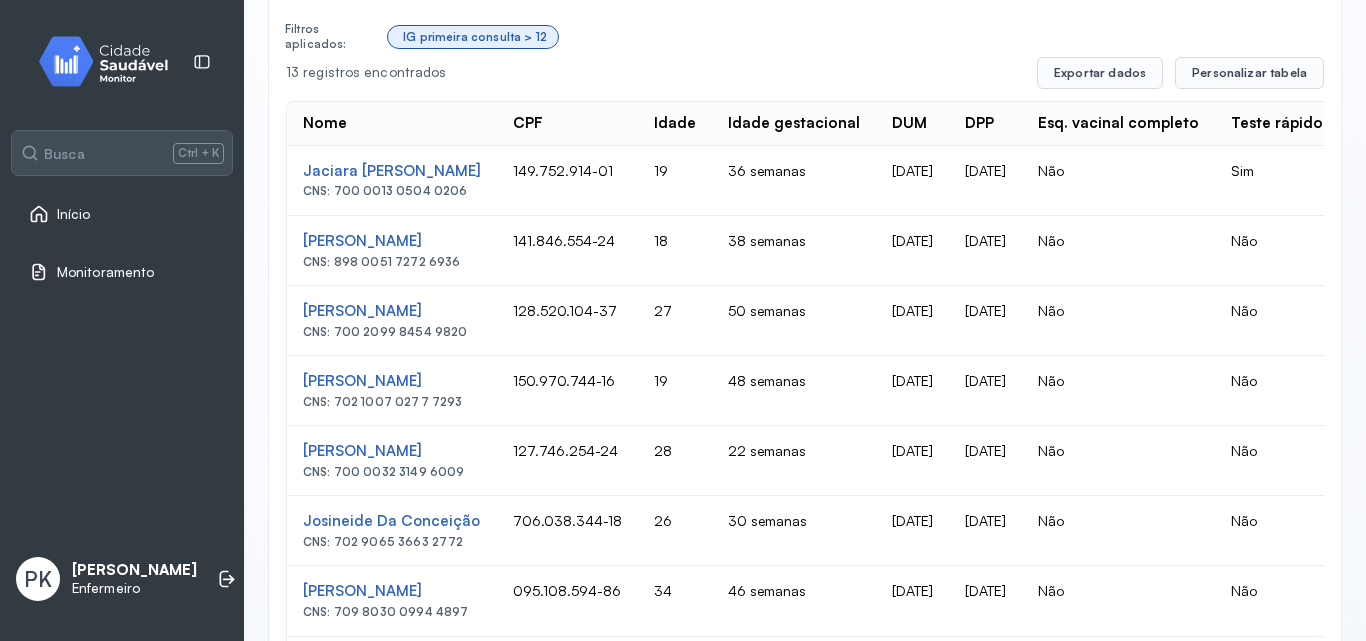 drag, startPoint x: 333, startPoint y: 338, endPoint x: 465, endPoint y: 338, distance: 132 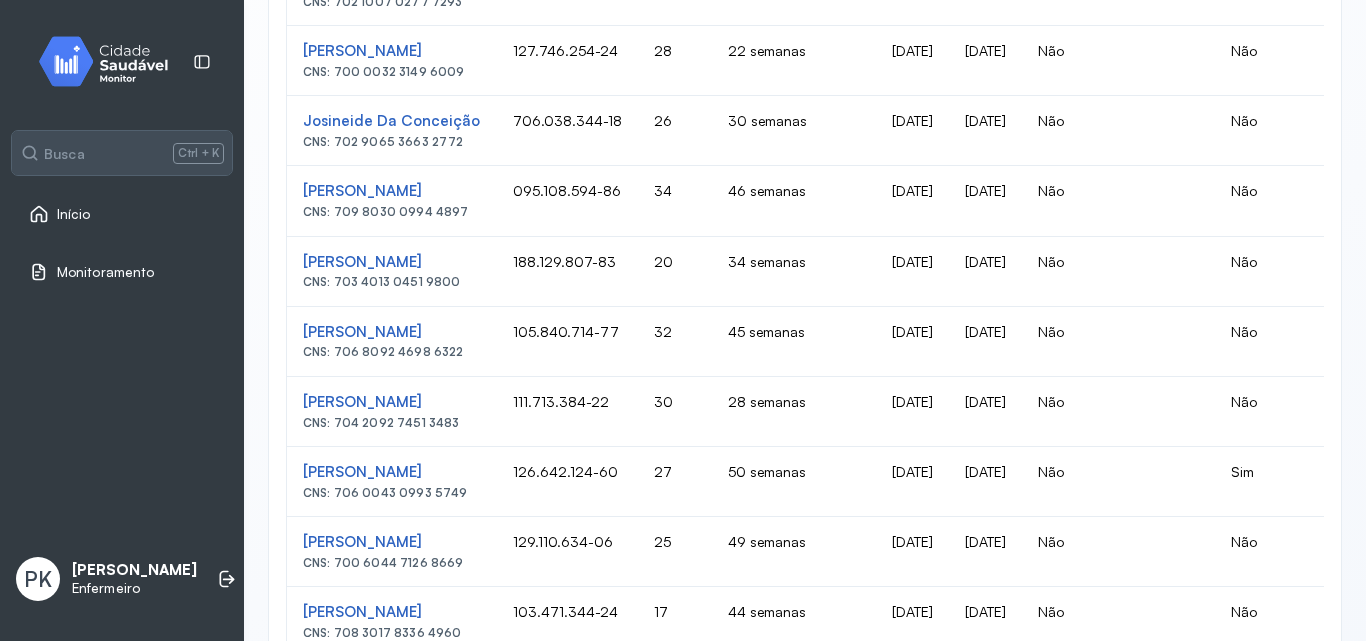 scroll, scrollTop: 986, scrollLeft: 0, axis: vertical 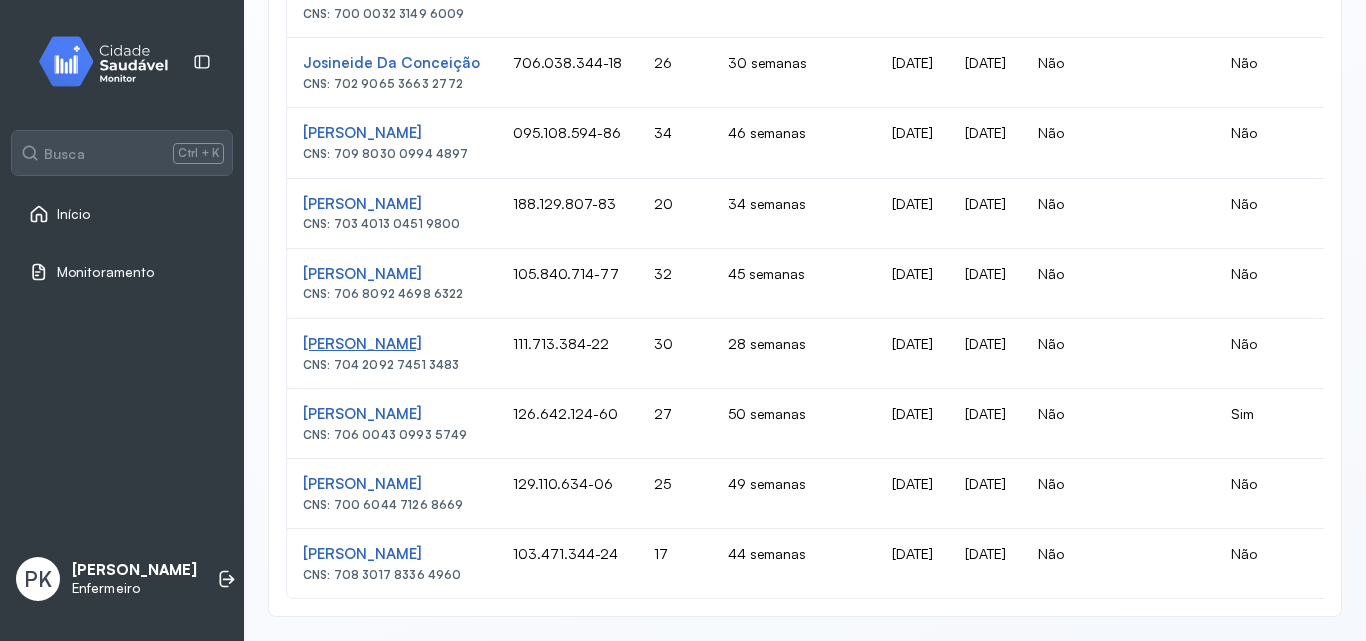 click on "Paloma Gomes Correia" at bounding box center (392, 344) 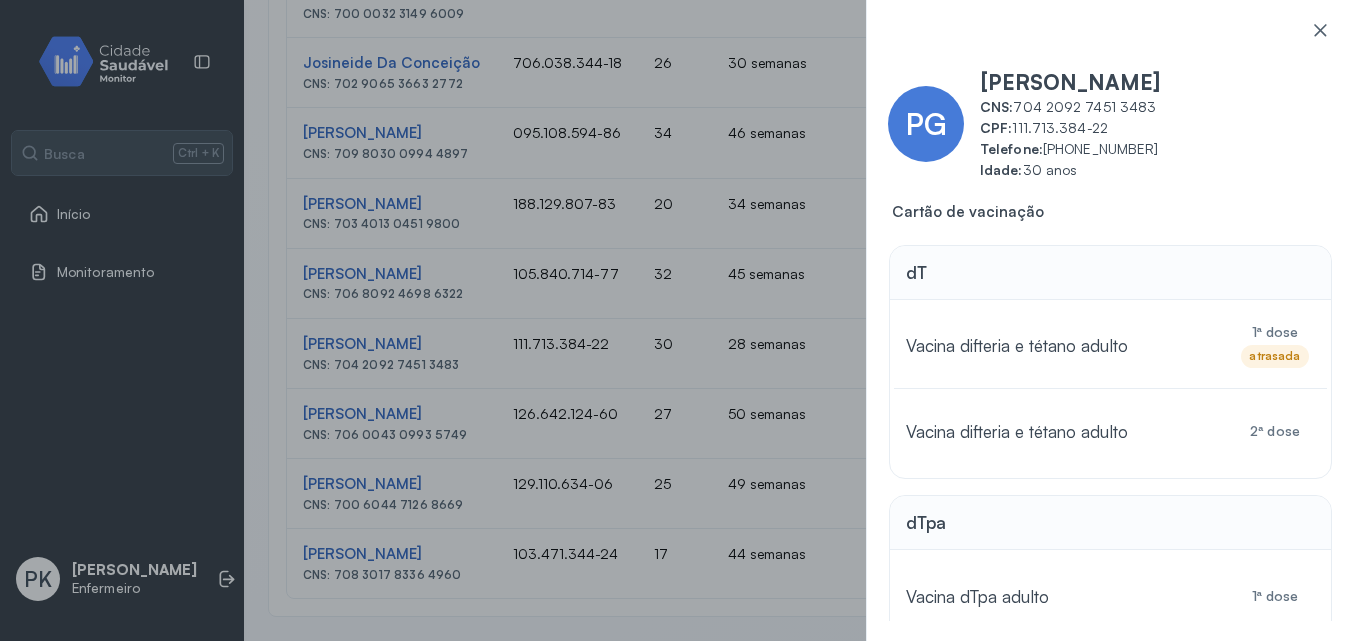 scroll, scrollTop: 338, scrollLeft: 0, axis: vertical 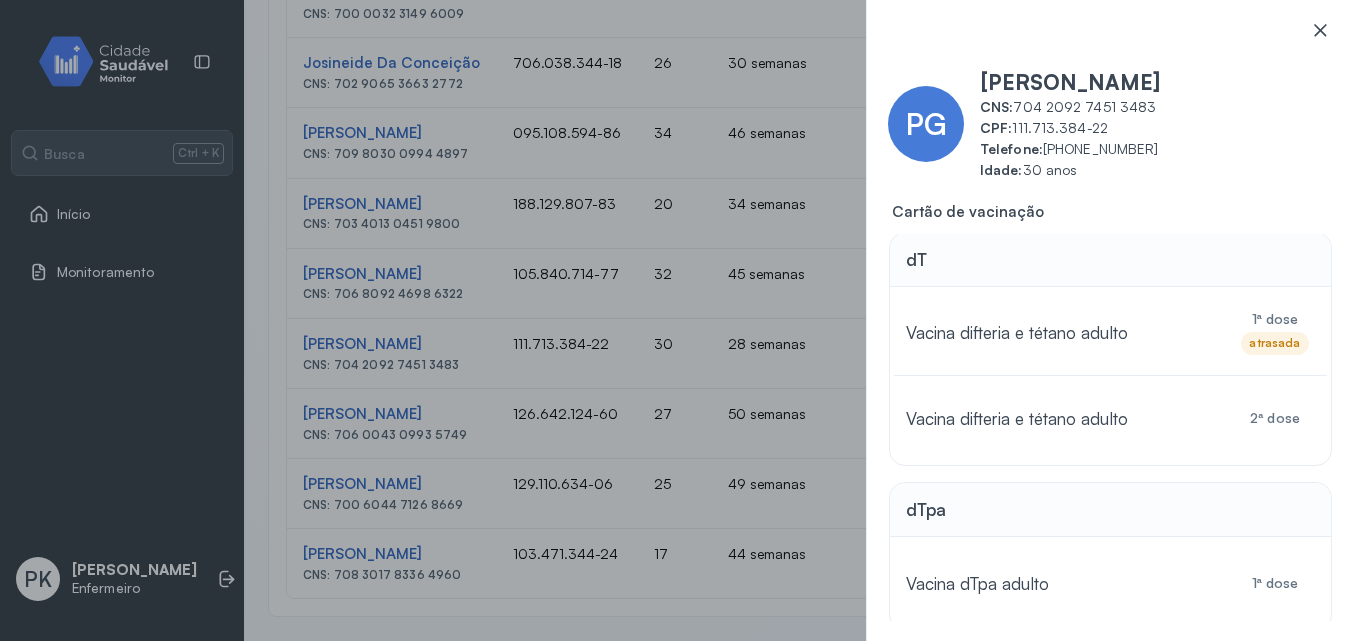 click 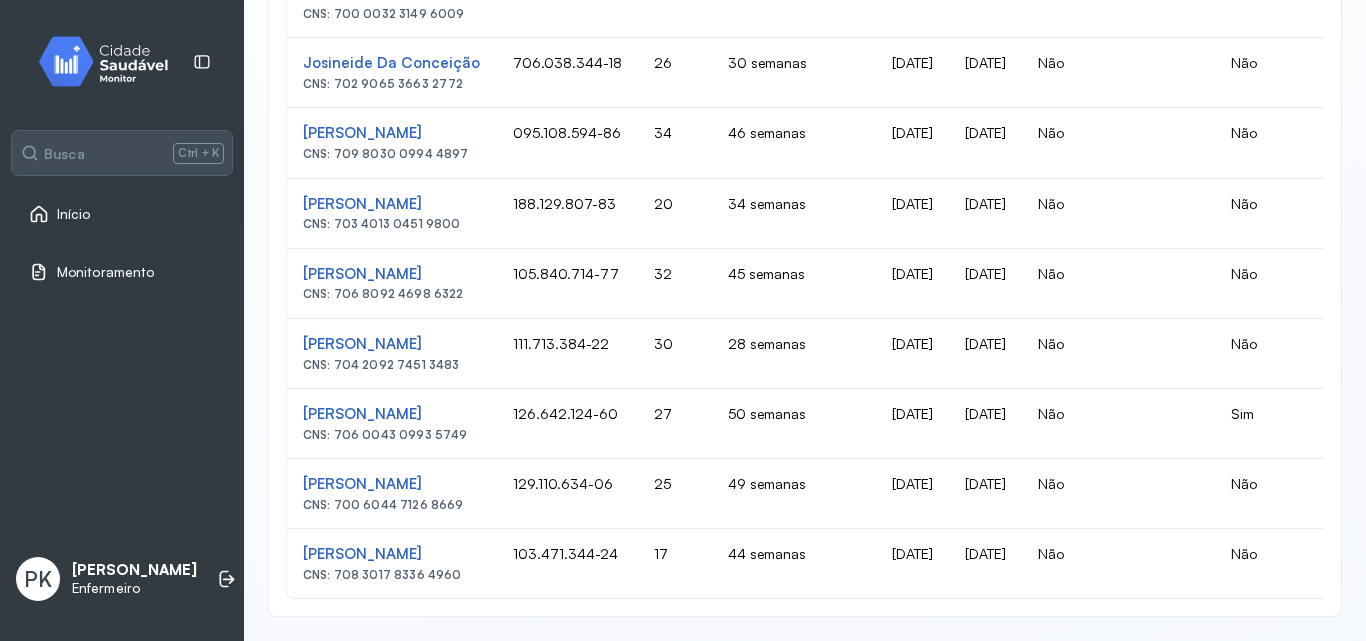 scroll, scrollTop: 986, scrollLeft: 0, axis: vertical 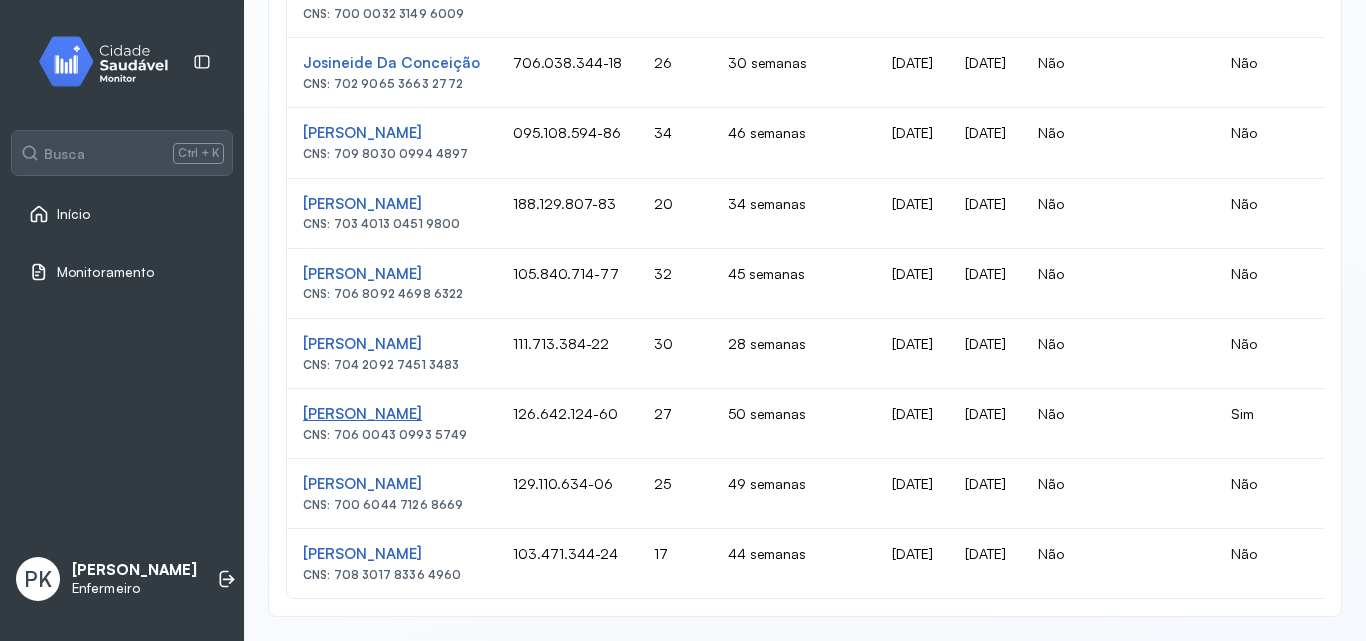 click on "Ellen Carolina Rodrigues De Lima" at bounding box center (392, 414) 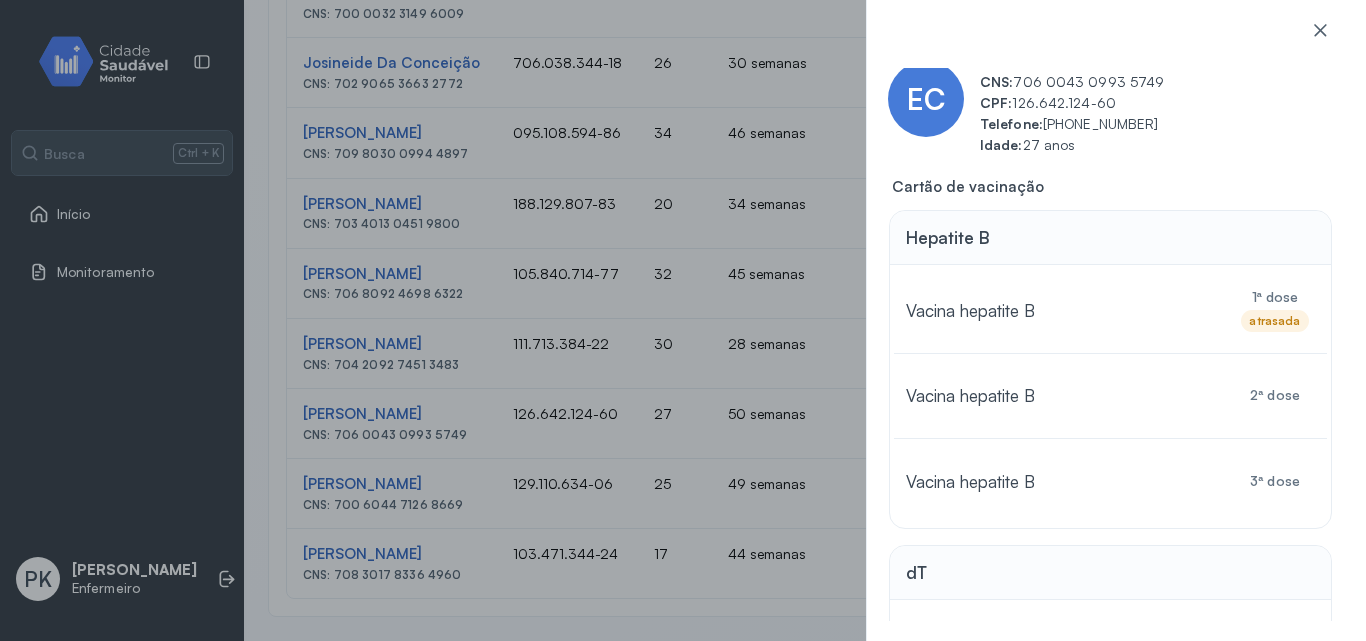 scroll, scrollTop: 31, scrollLeft: 0, axis: vertical 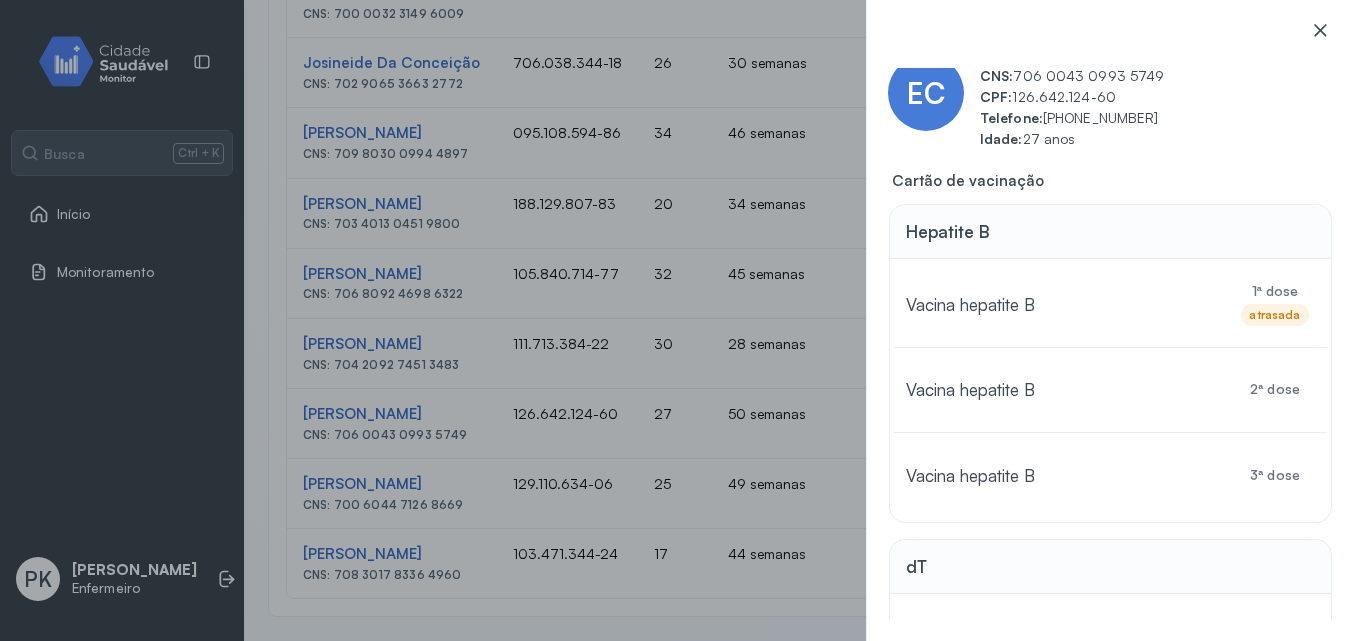 click 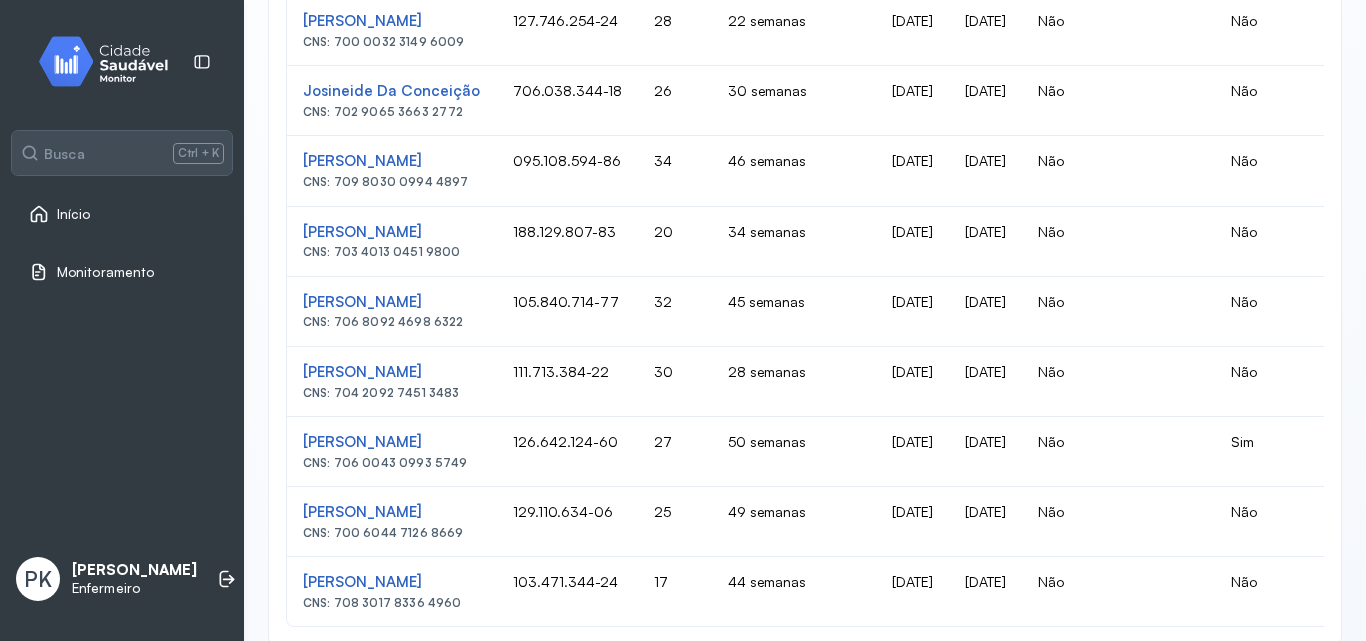 scroll, scrollTop: 986, scrollLeft: 0, axis: vertical 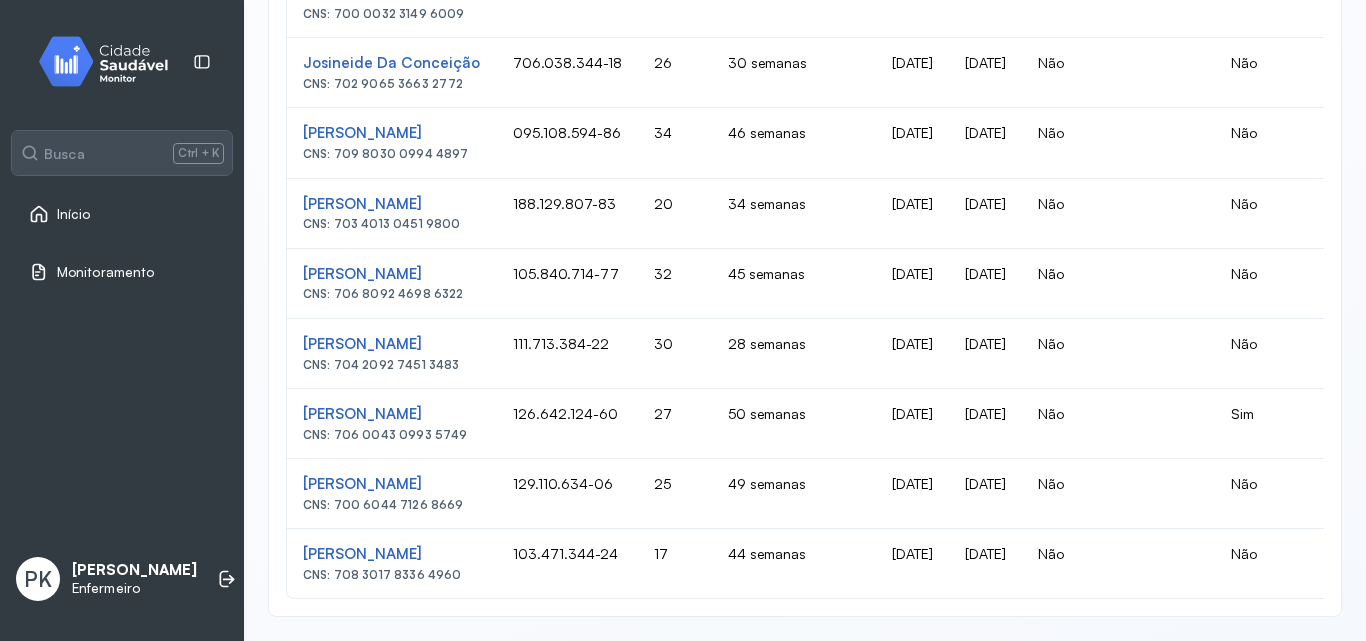drag, startPoint x: 336, startPoint y: 424, endPoint x: 483, endPoint y: 436, distance: 147.48898 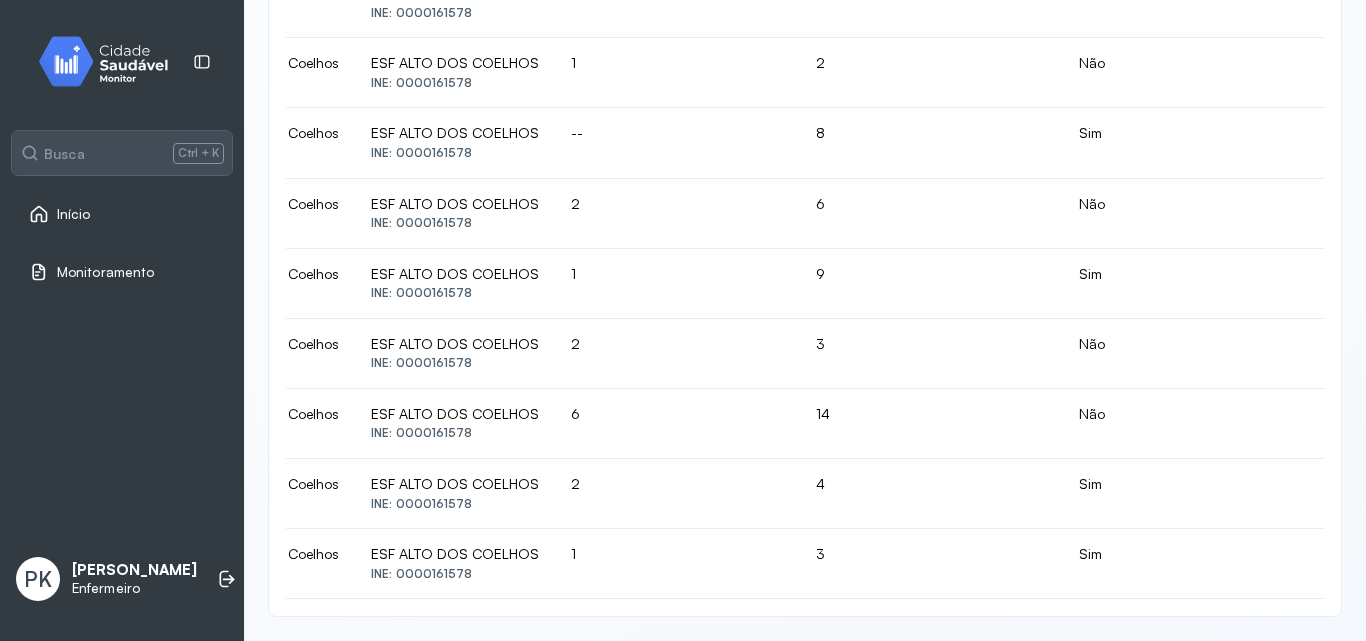 scroll, scrollTop: 0, scrollLeft: 2822, axis: horizontal 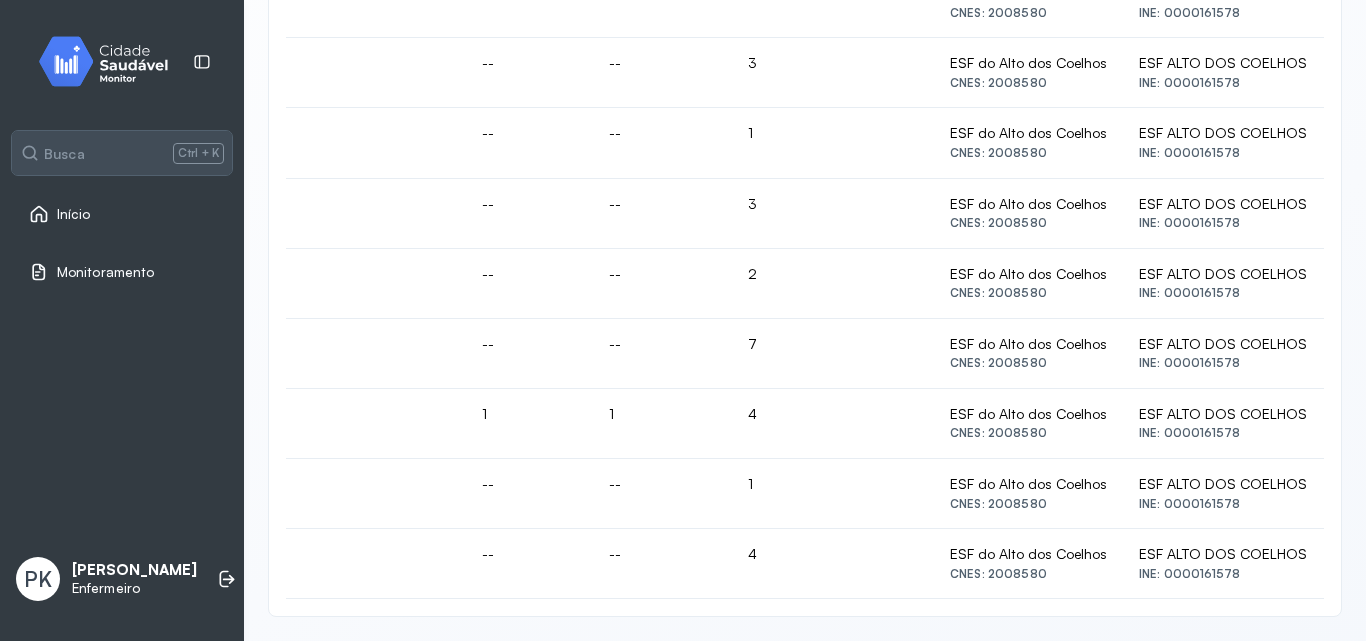 click on "CNES: 2008580" at bounding box center (1028, 574) 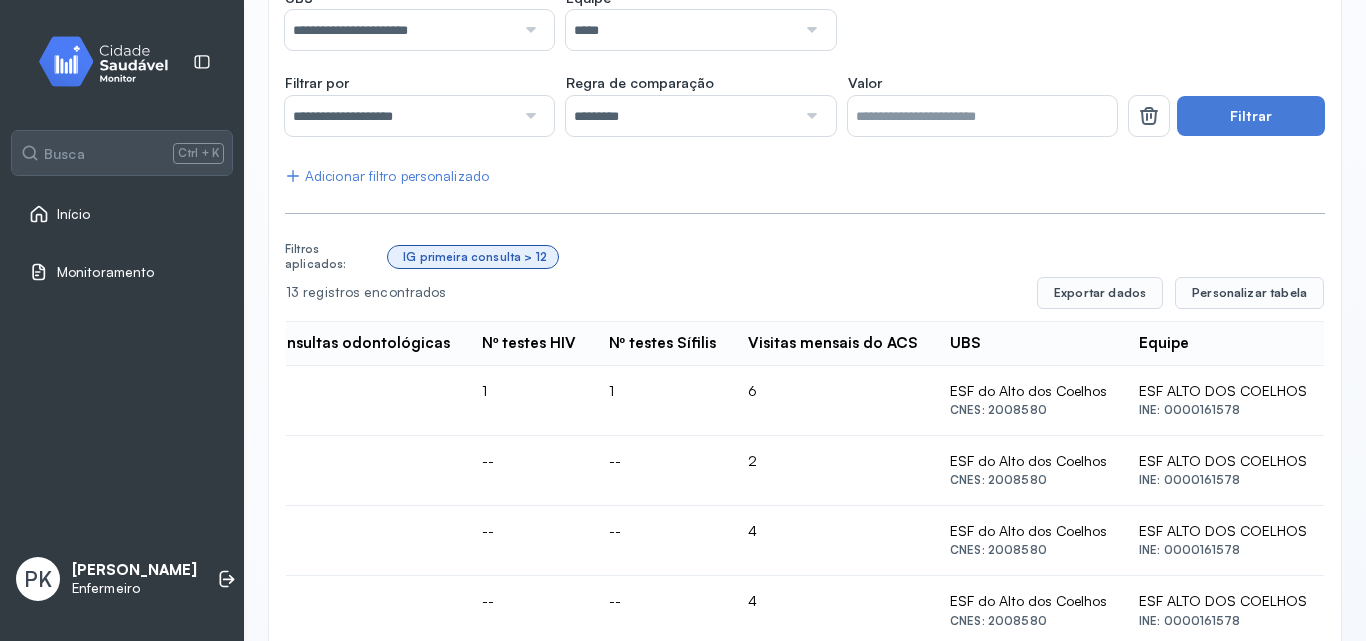 scroll, scrollTop: 231, scrollLeft: 0, axis: vertical 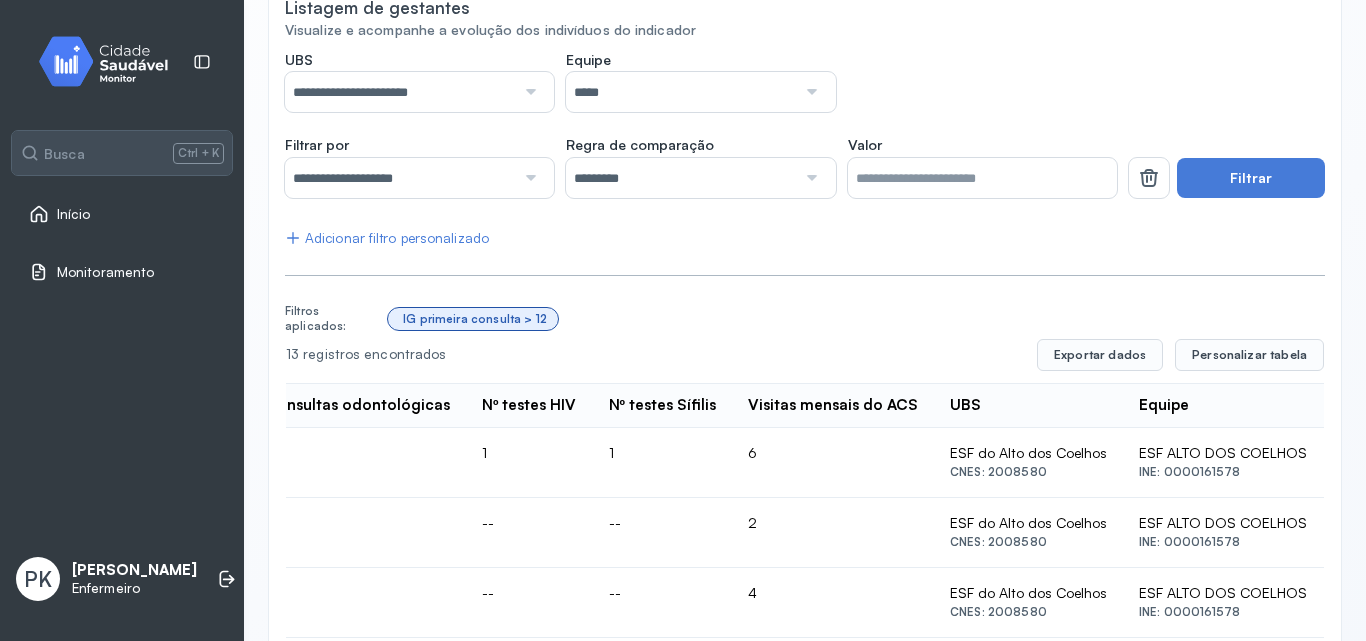 click on "13 registros encontrados  Exportar dados   Personalizar tabela" at bounding box center [805, 355] 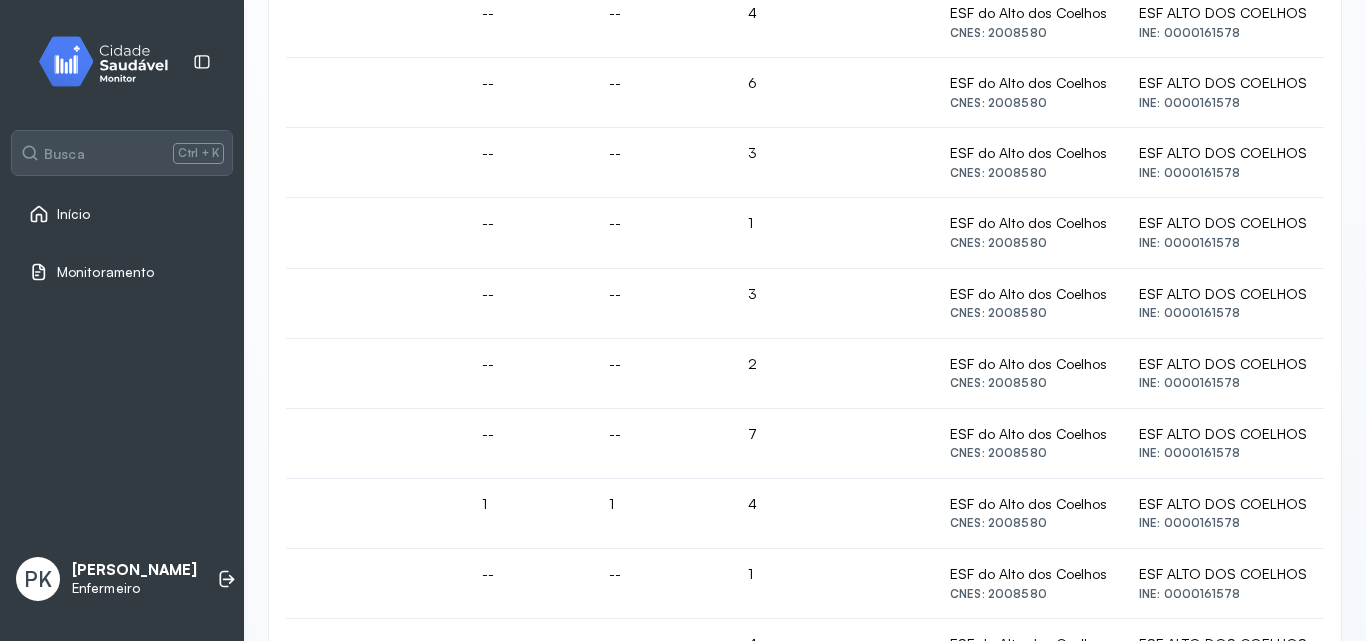 scroll, scrollTop: 986, scrollLeft: 0, axis: vertical 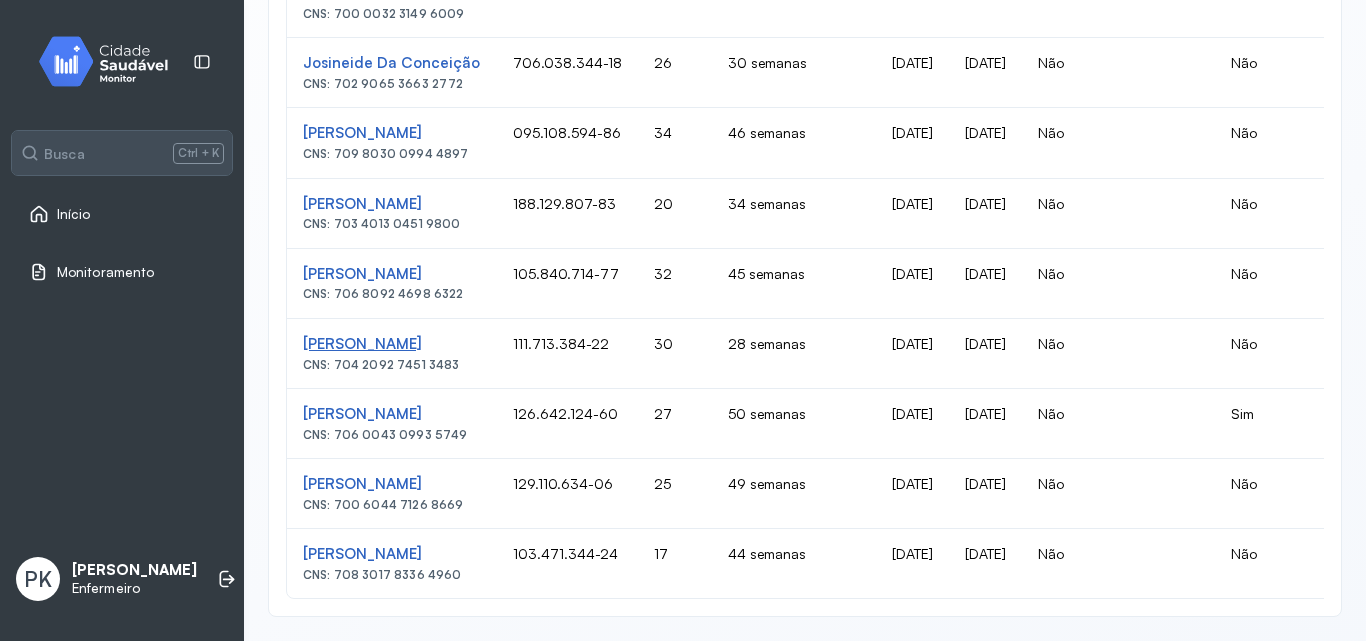 click on "Paloma Gomes Correia" at bounding box center (392, 344) 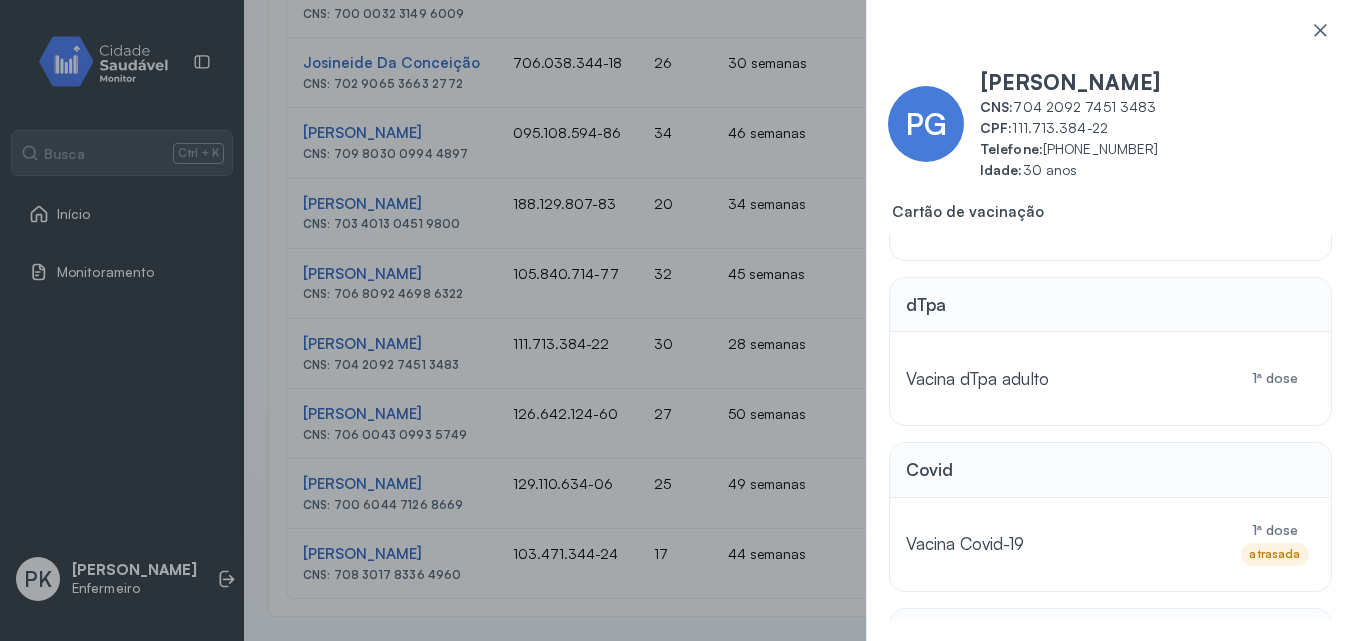 scroll, scrollTop: 665, scrollLeft: 0, axis: vertical 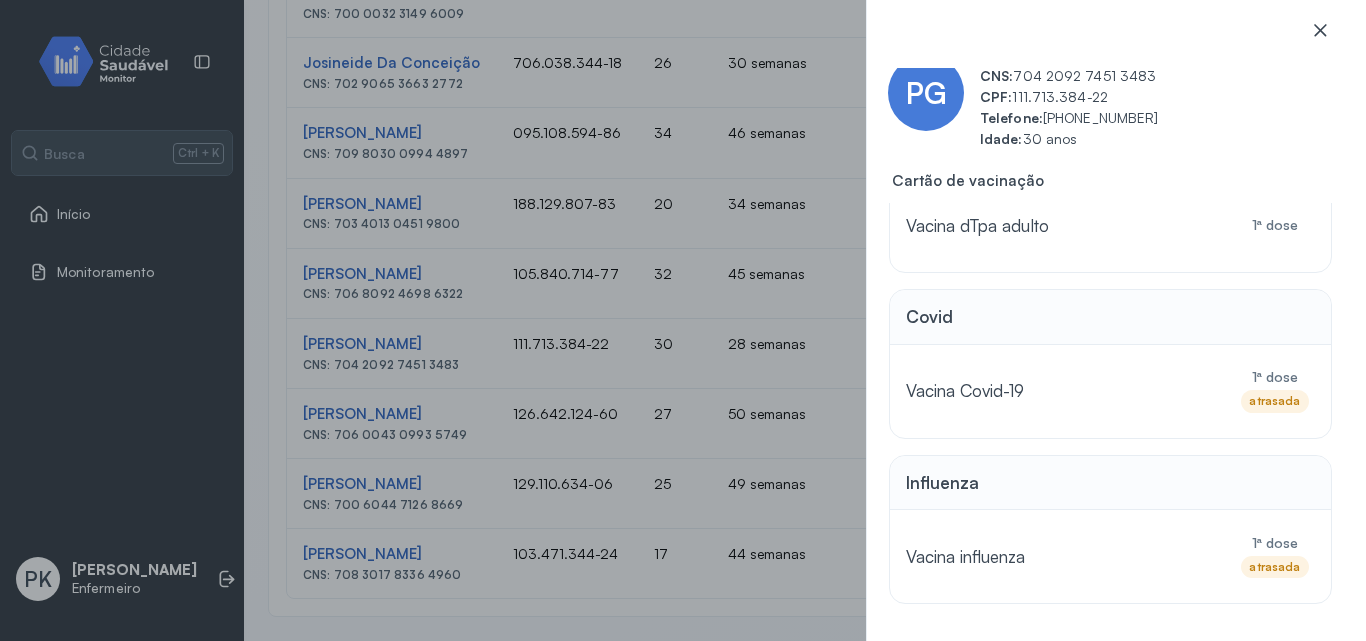 click 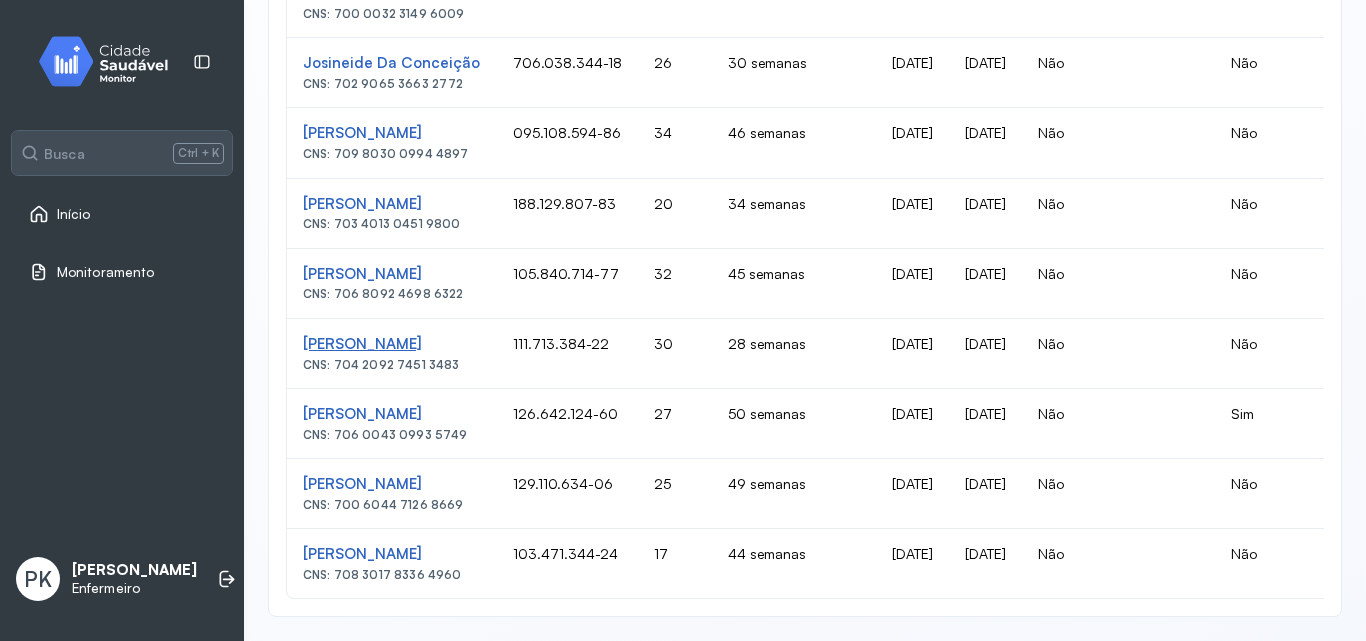 click on "Paloma Gomes Correia" at bounding box center (392, 344) 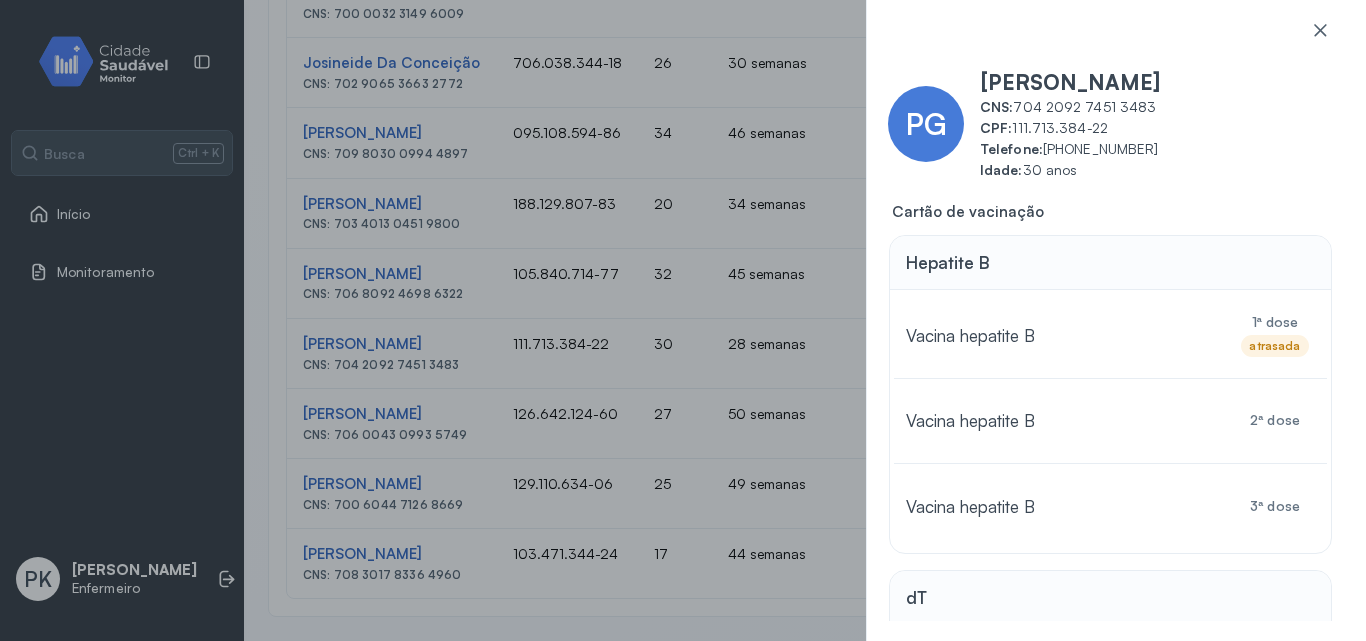 click on "Hepatite B" at bounding box center (1110, 263) 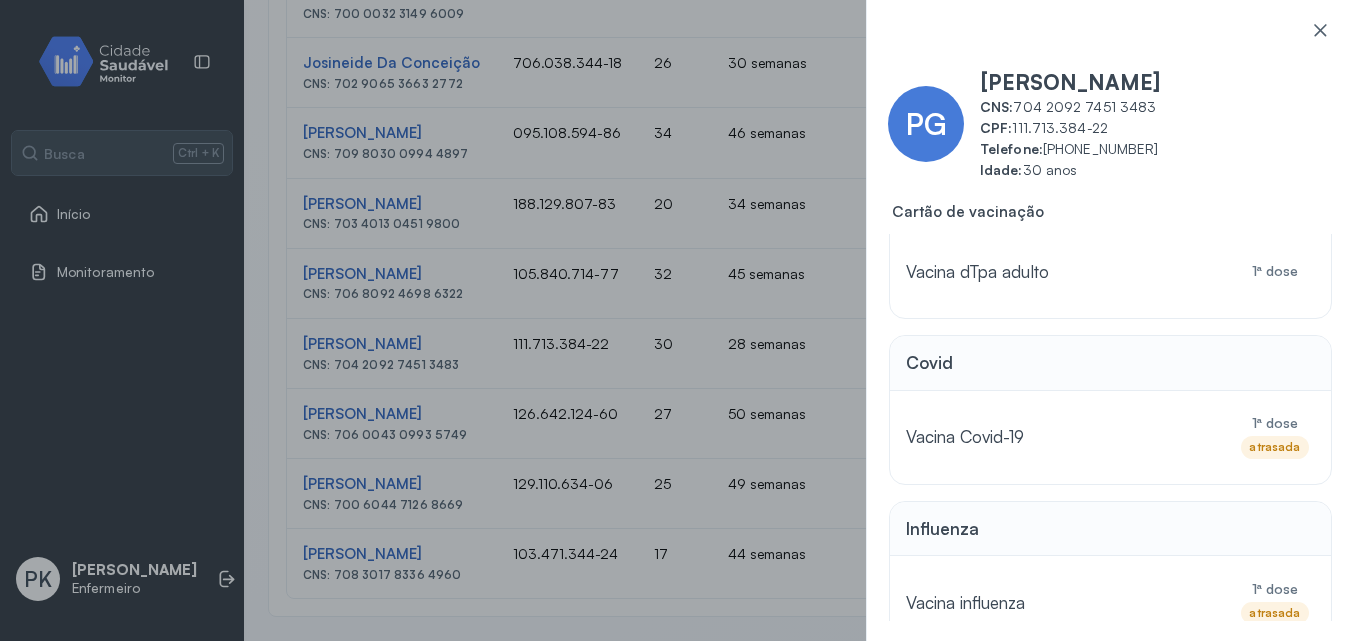 scroll, scrollTop: 665, scrollLeft: 0, axis: vertical 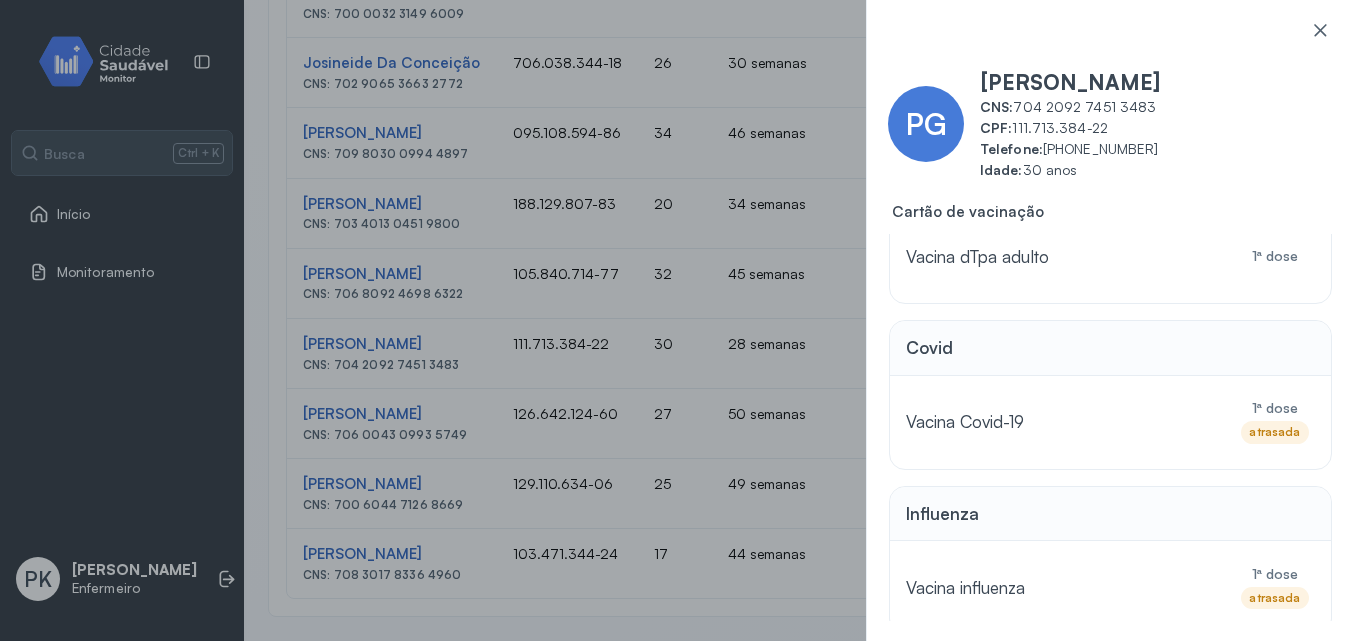 click on "1ª dose atrasada" at bounding box center [1275, 587] 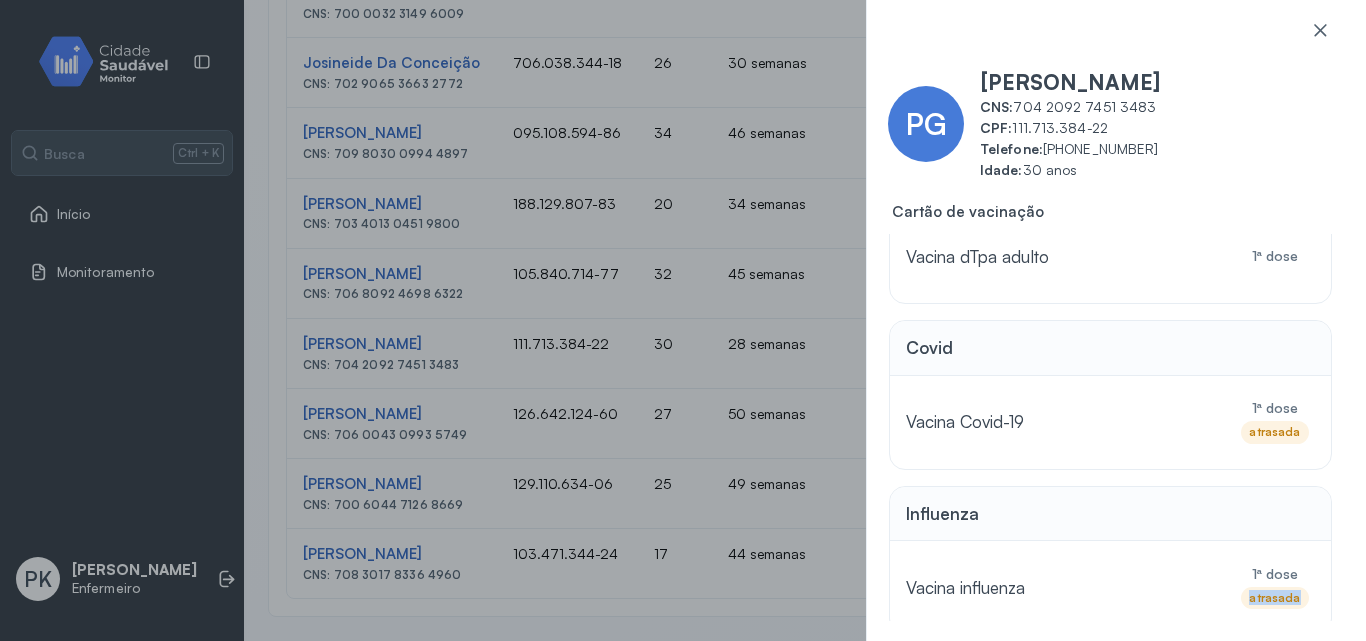 drag, startPoint x: 1301, startPoint y: 604, endPoint x: 1315, endPoint y: 547, distance: 58.694122 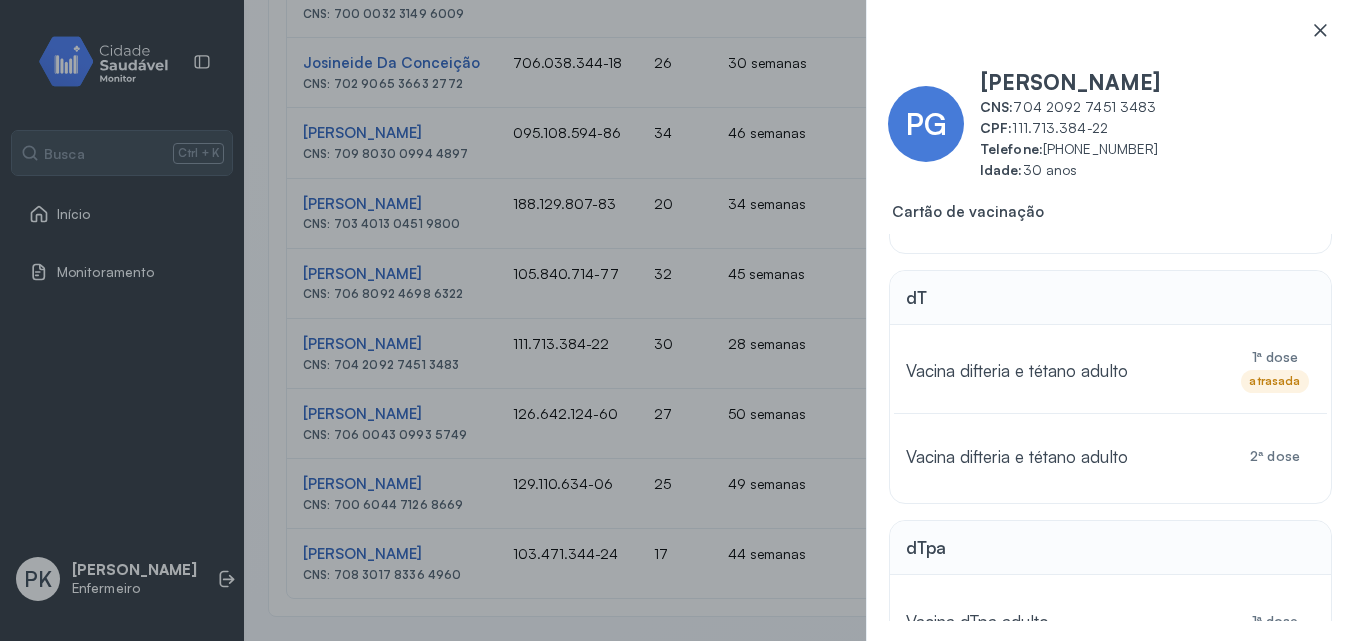 click 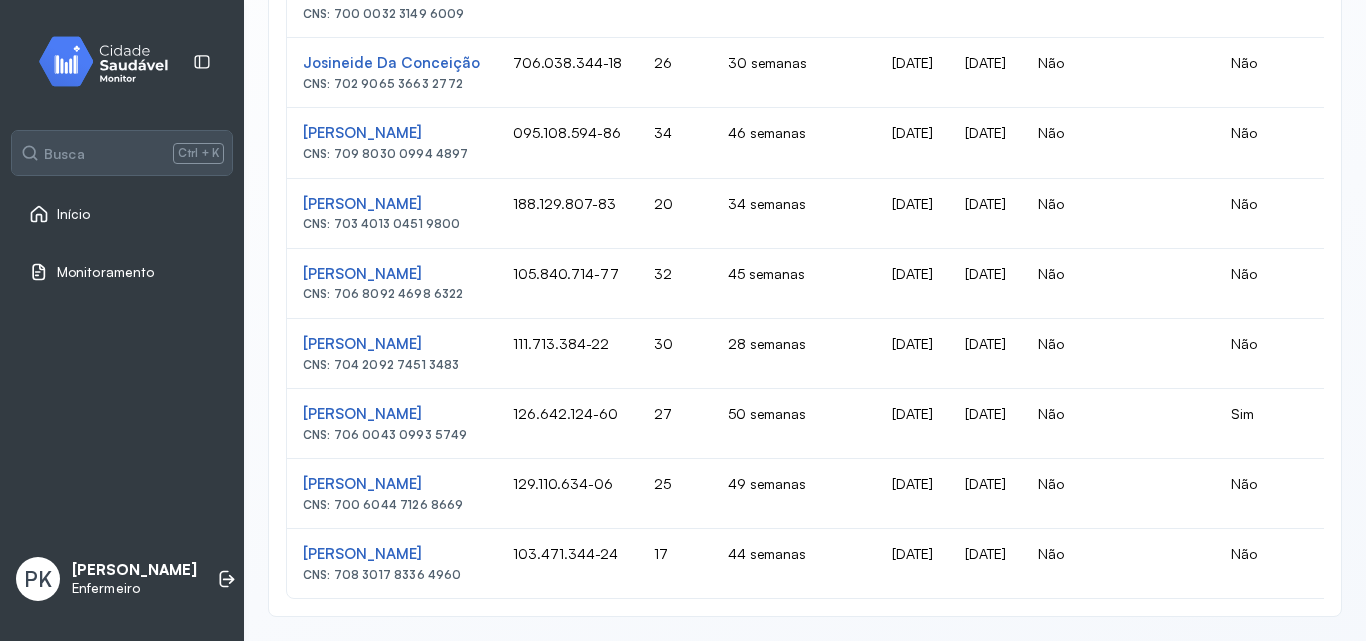 click on "Monitoramento" at bounding box center (105, 272) 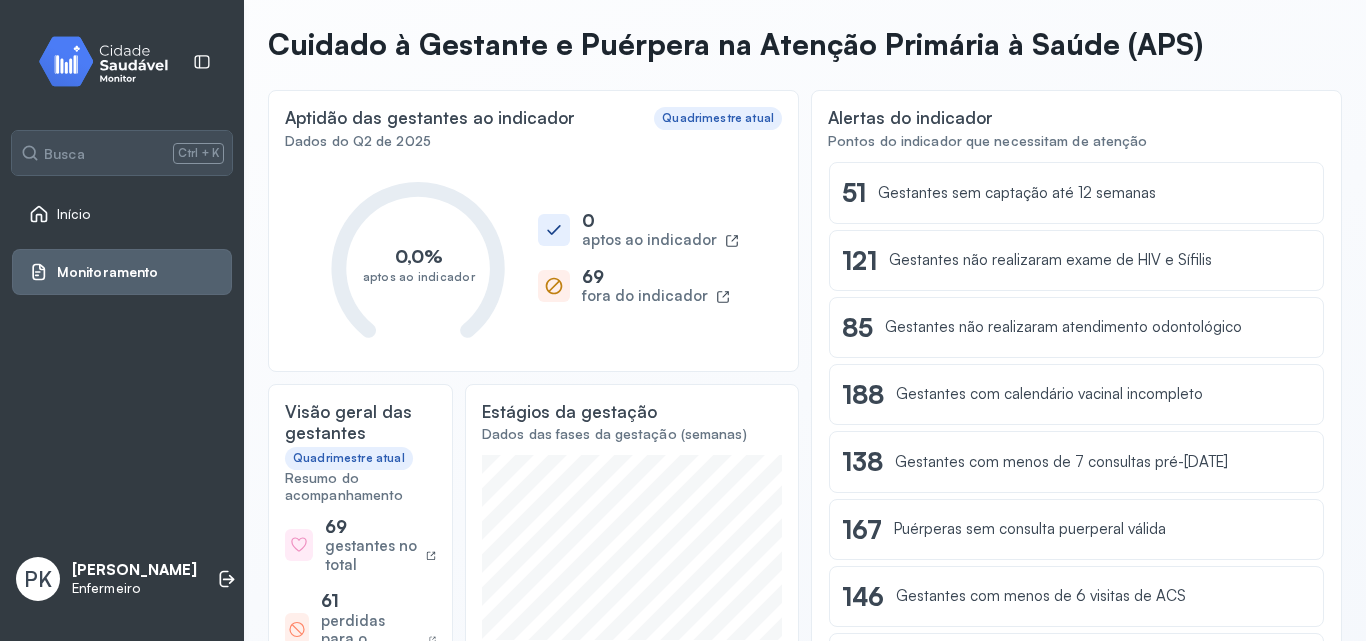 scroll, scrollTop: 0, scrollLeft: 0, axis: both 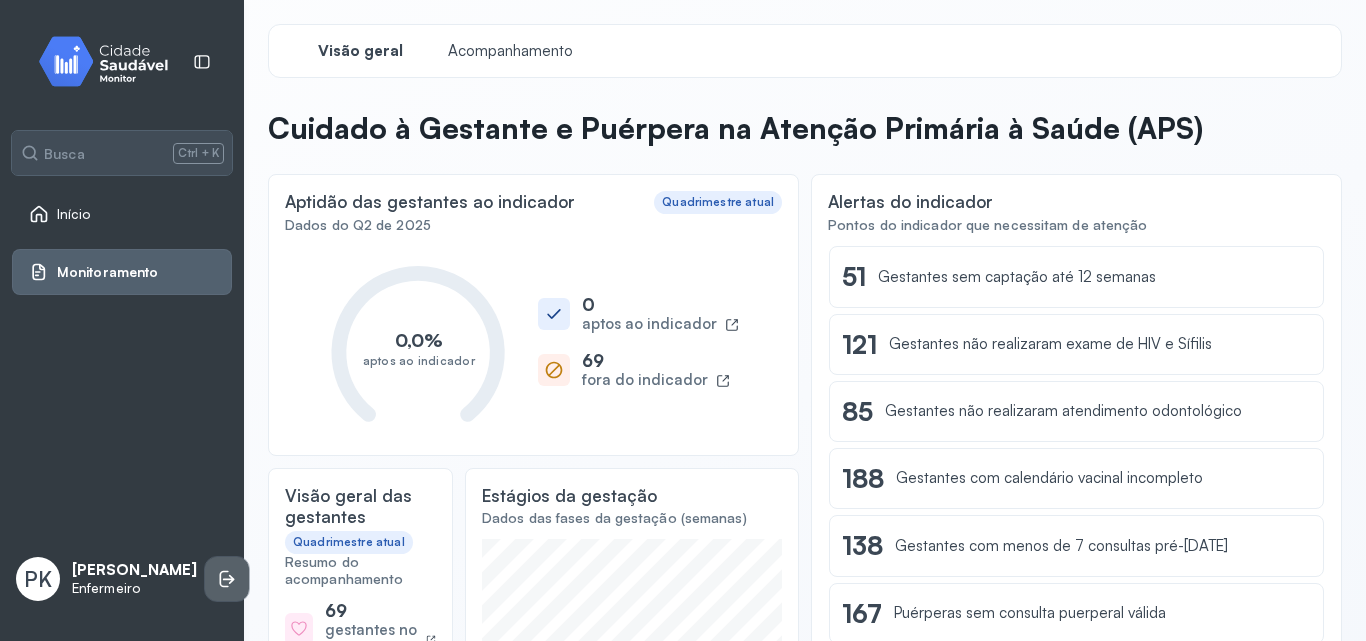 click 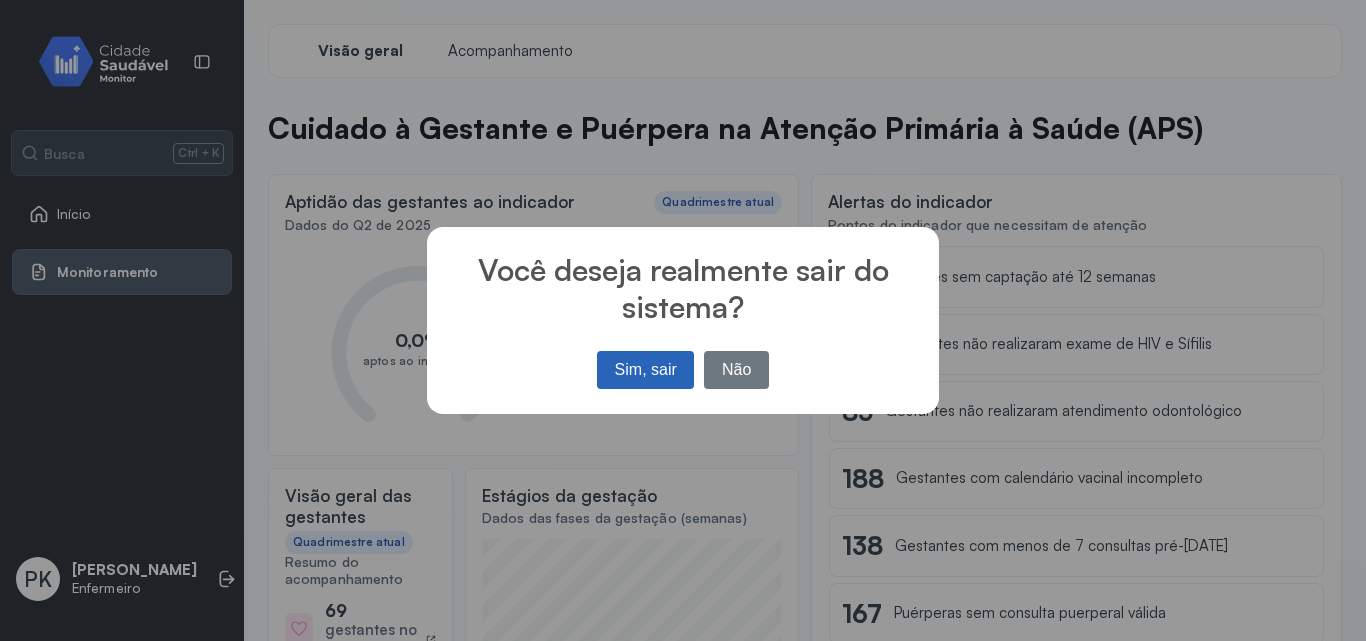 click on "Sim, sair" at bounding box center (645, 370) 